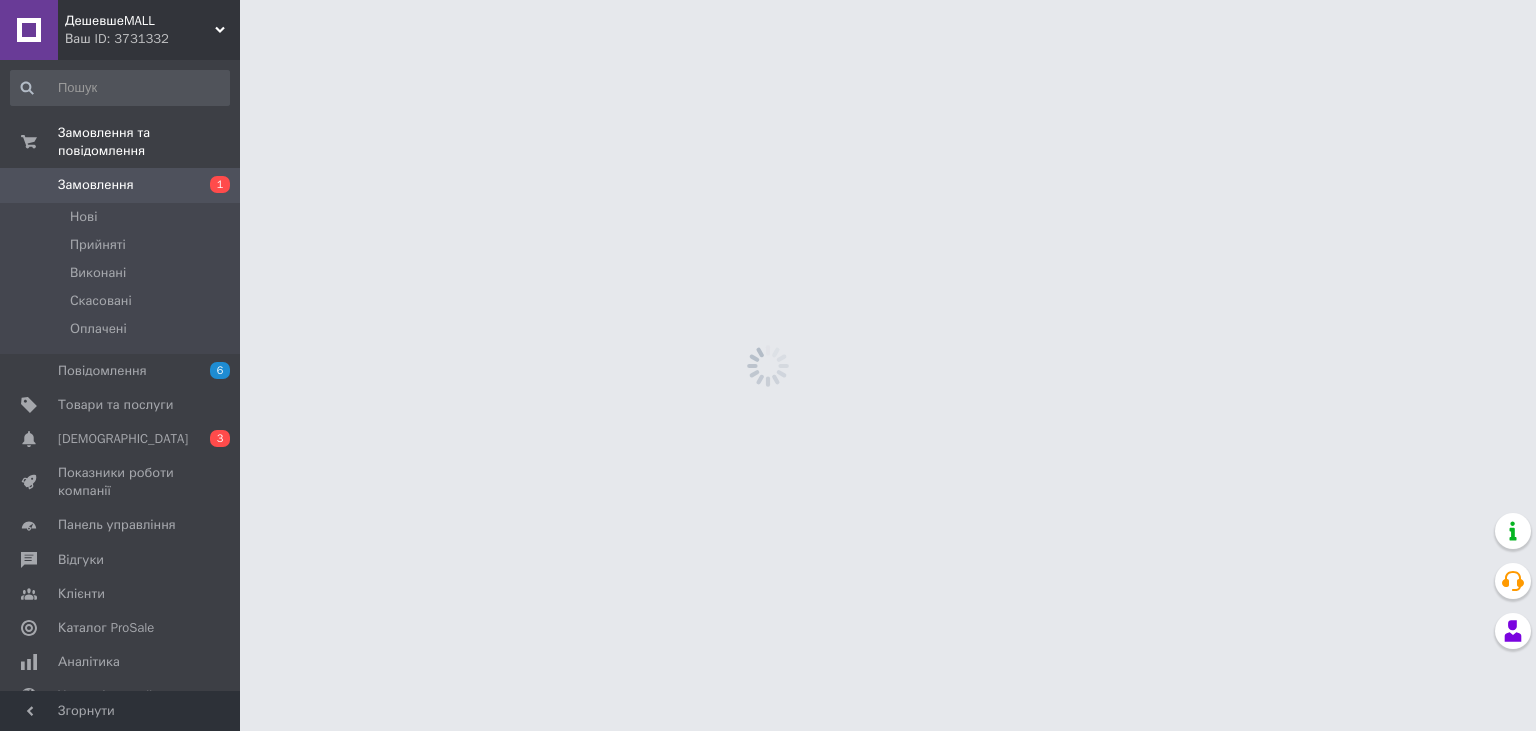 scroll, scrollTop: 0, scrollLeft: 0, axis: both 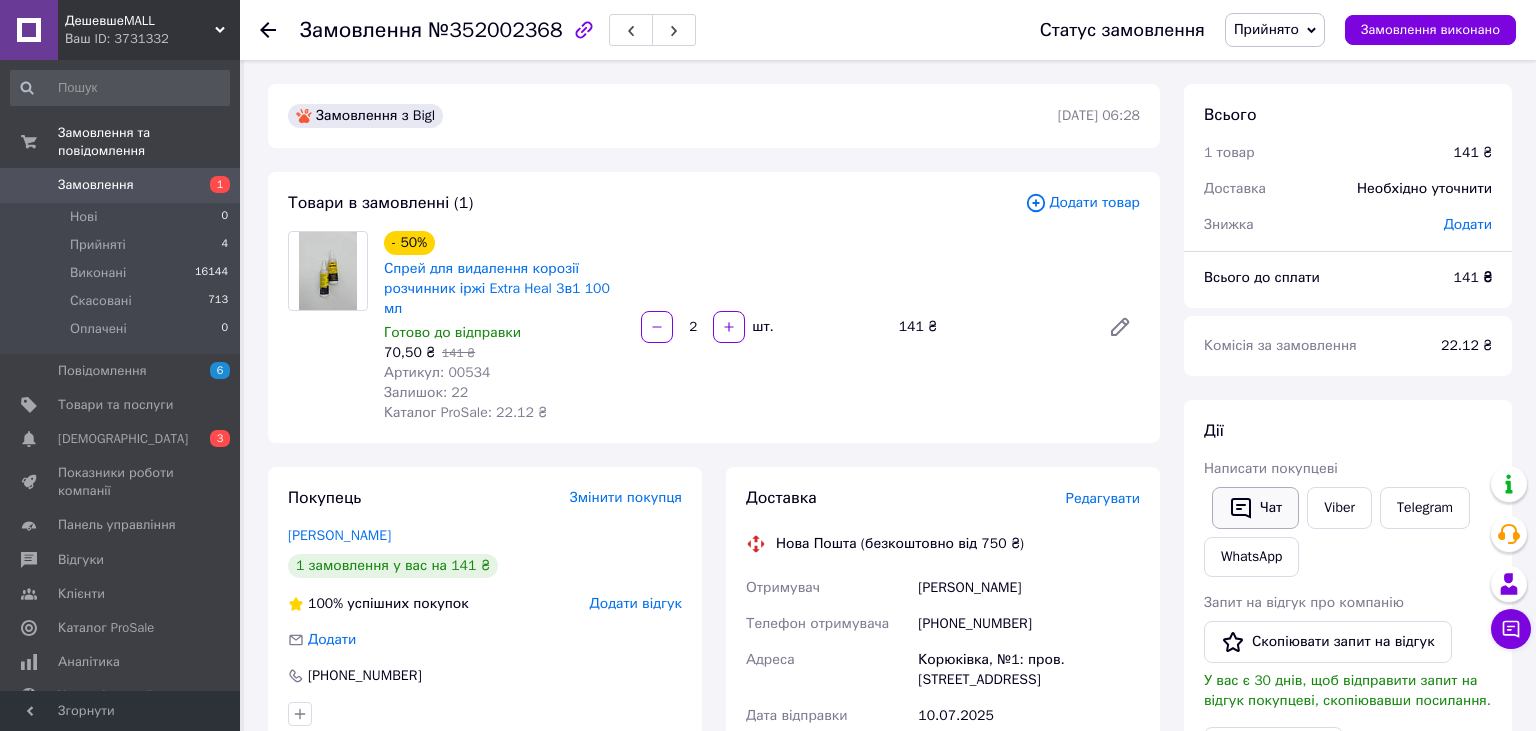 click on "Чат" at bounding box center (1255, 508) 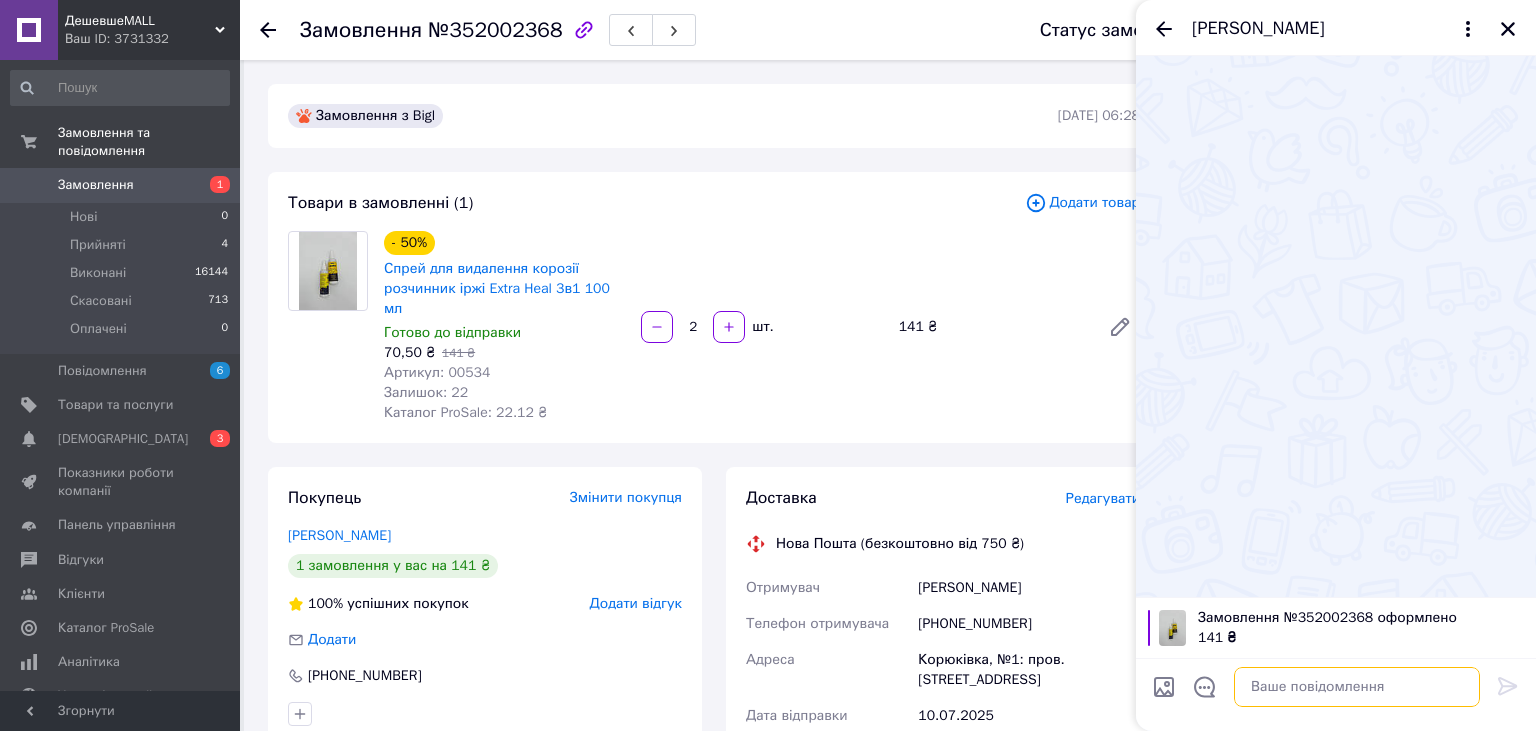 click at bounding box center (1357, 687) 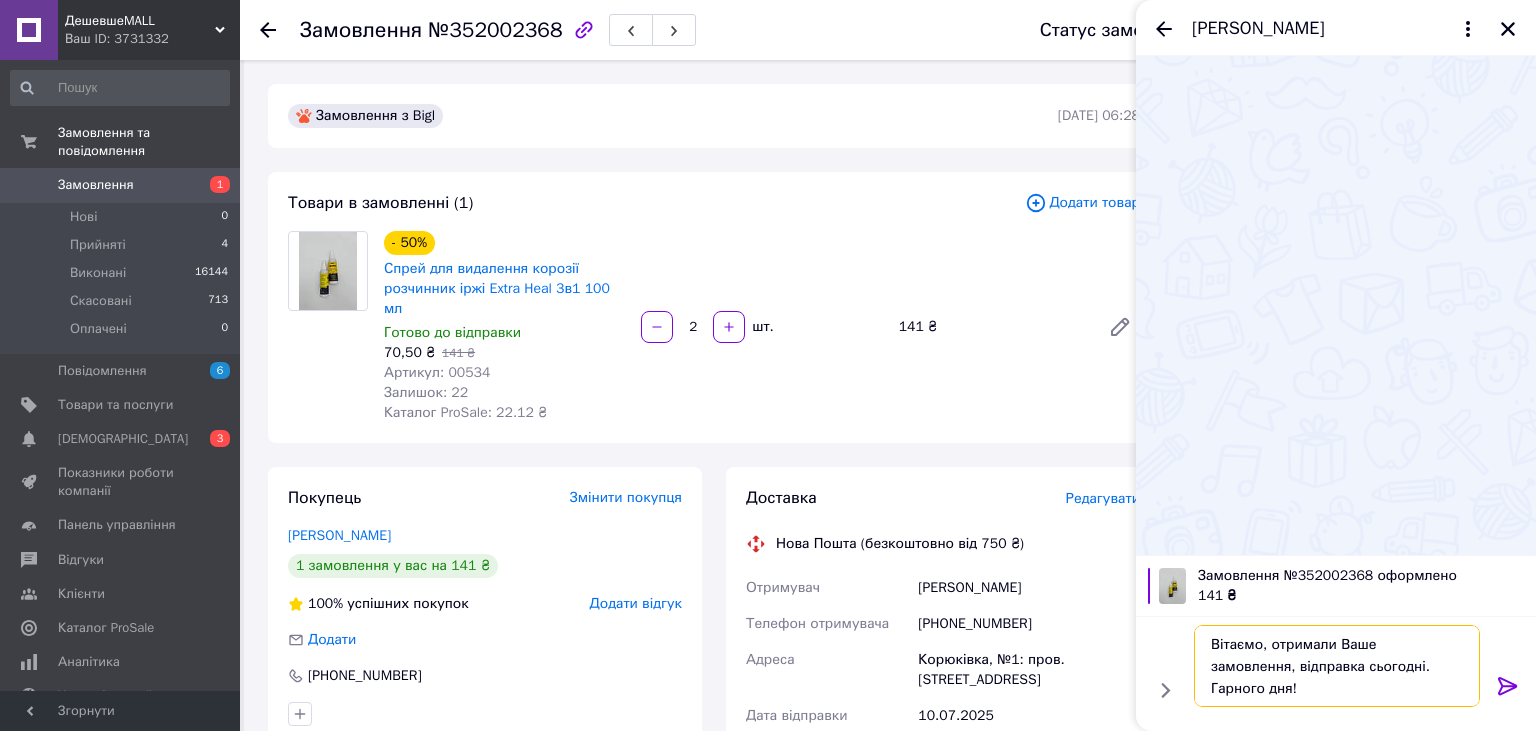 type on "Вітаємо, отримали Ваше замовлення, відправка сьогодні. Гарного дня!" 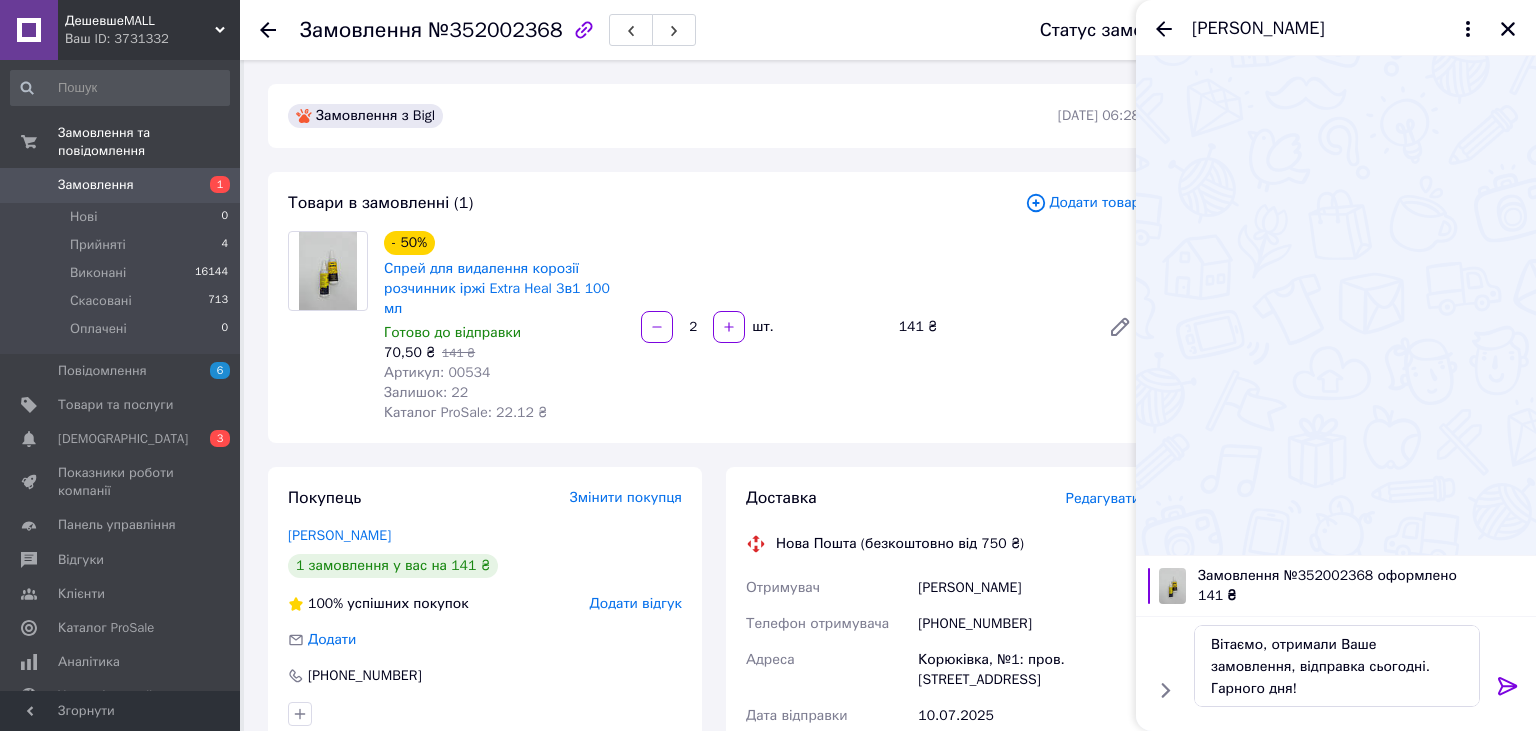 click at bounding box center [1508, 690] 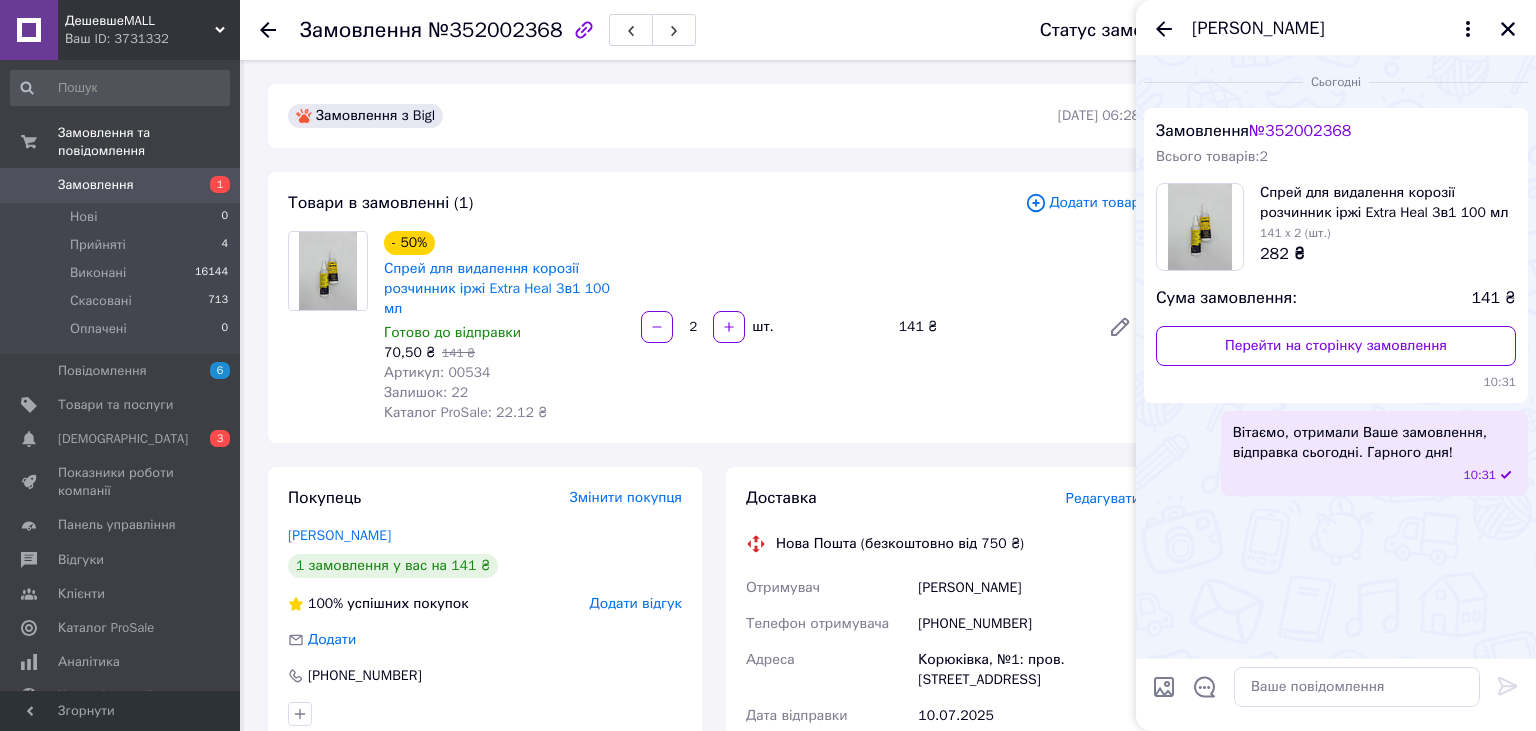 click on "Редагувати" at bounding box center [1103, 498] 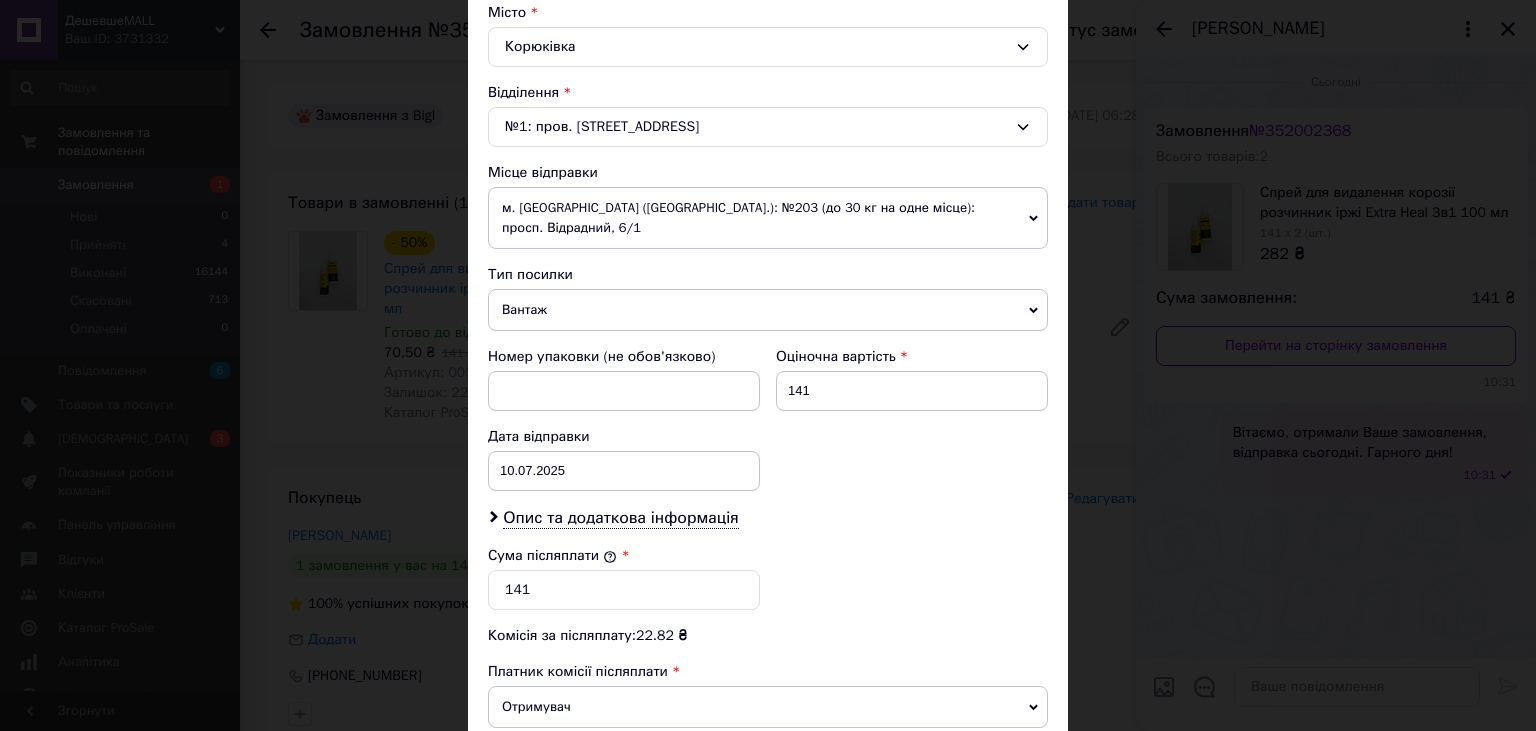 scroll, scrollTop: 789, scrollLeft: 0, axis: vertical 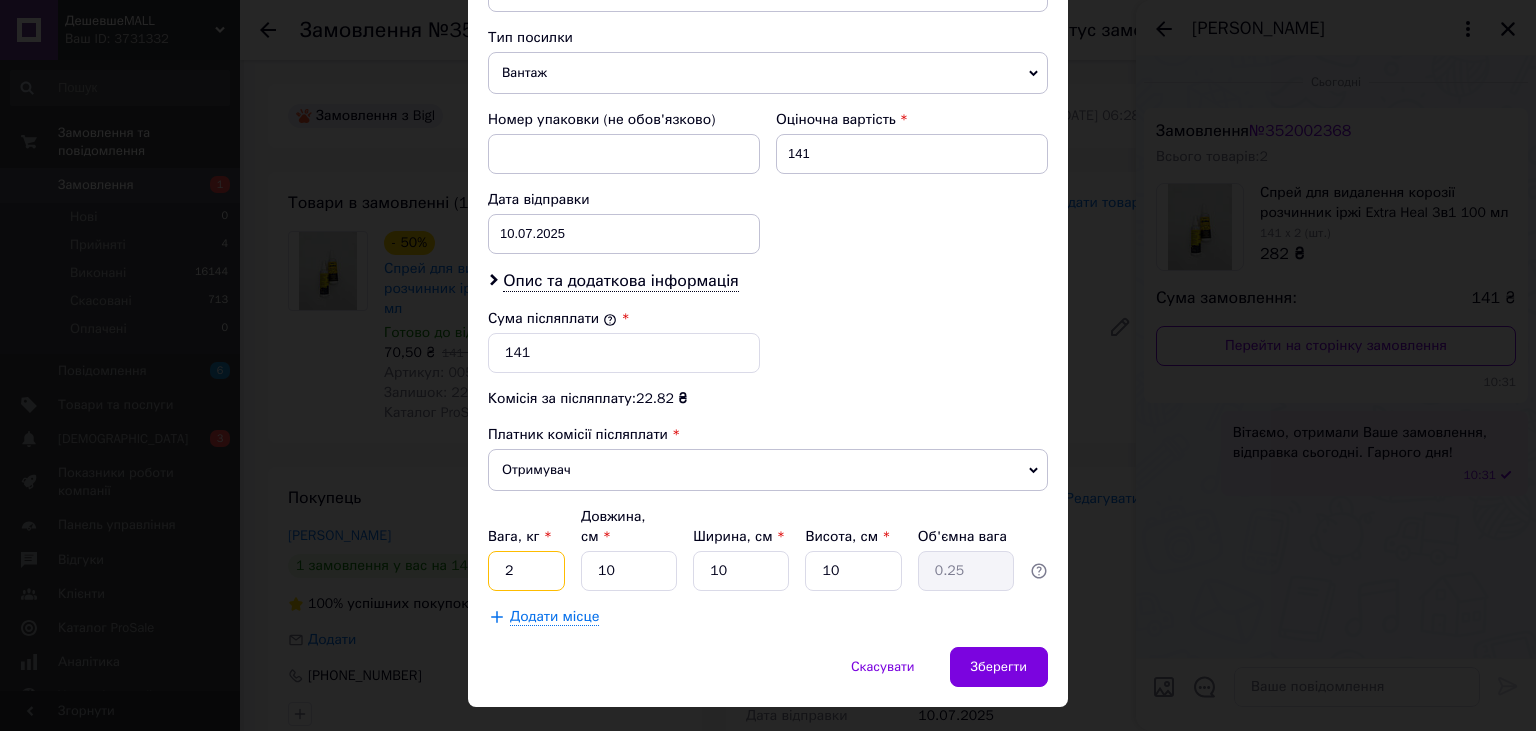 click on "2" at bounding box center [526, 571] 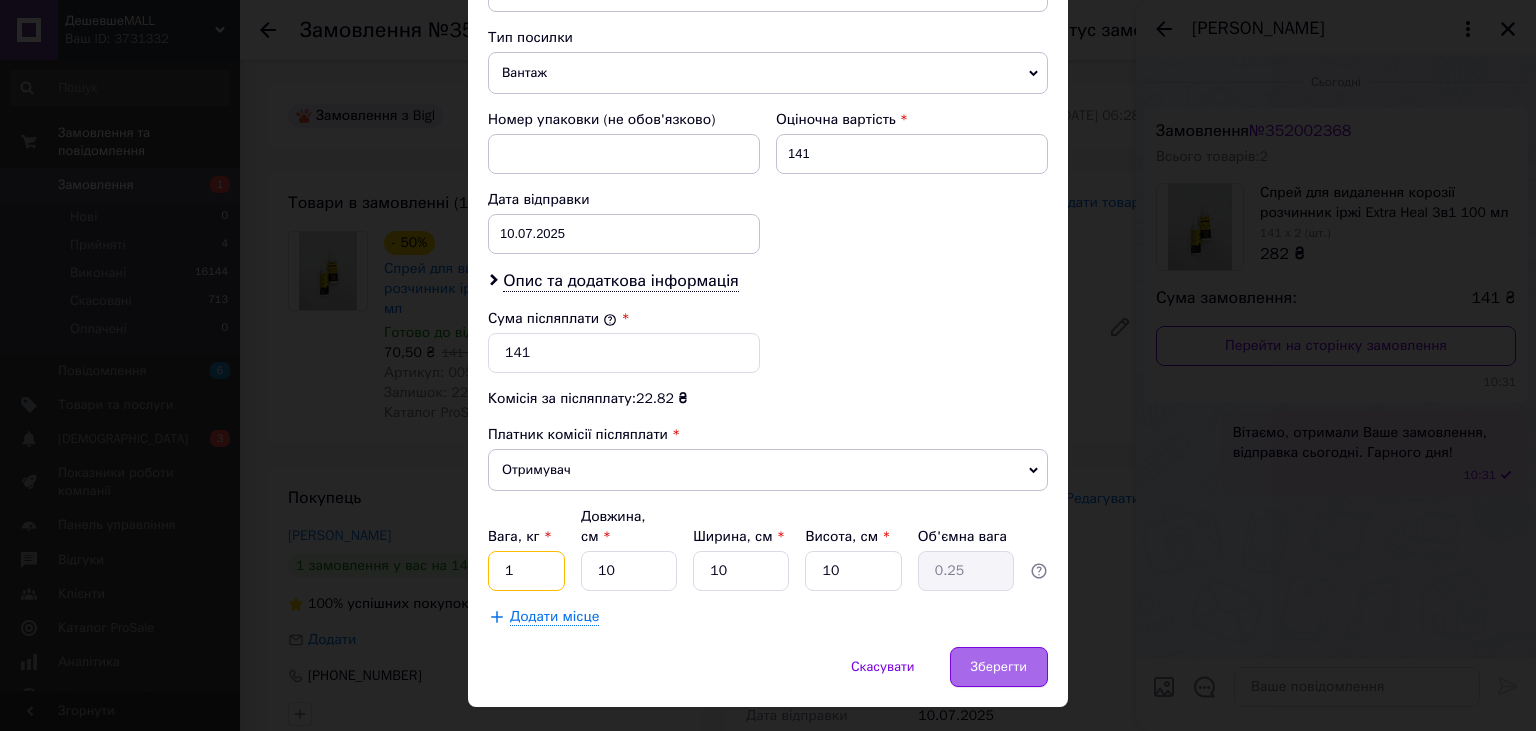 type on "1" 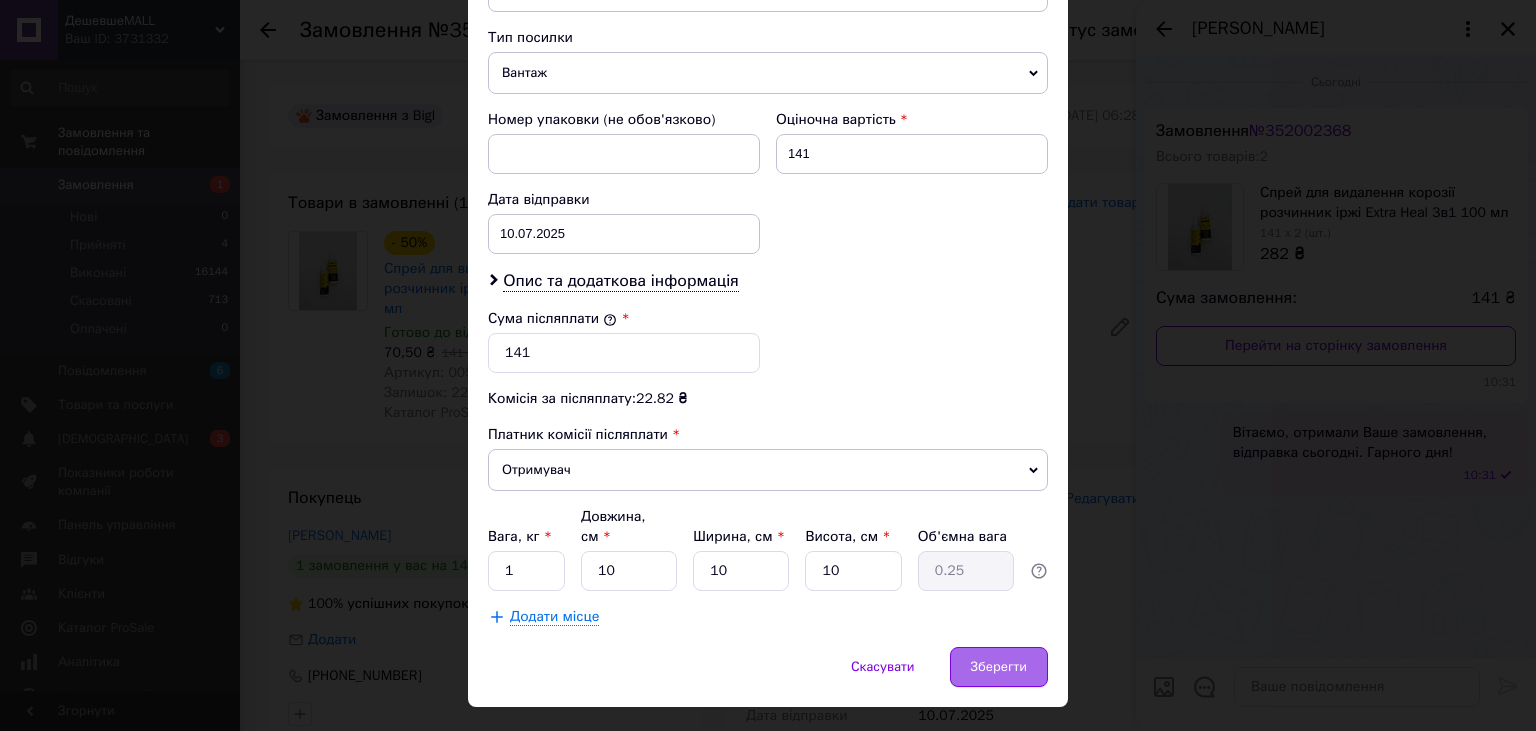 click on "Зберегти" at bounding box center (999, 667) 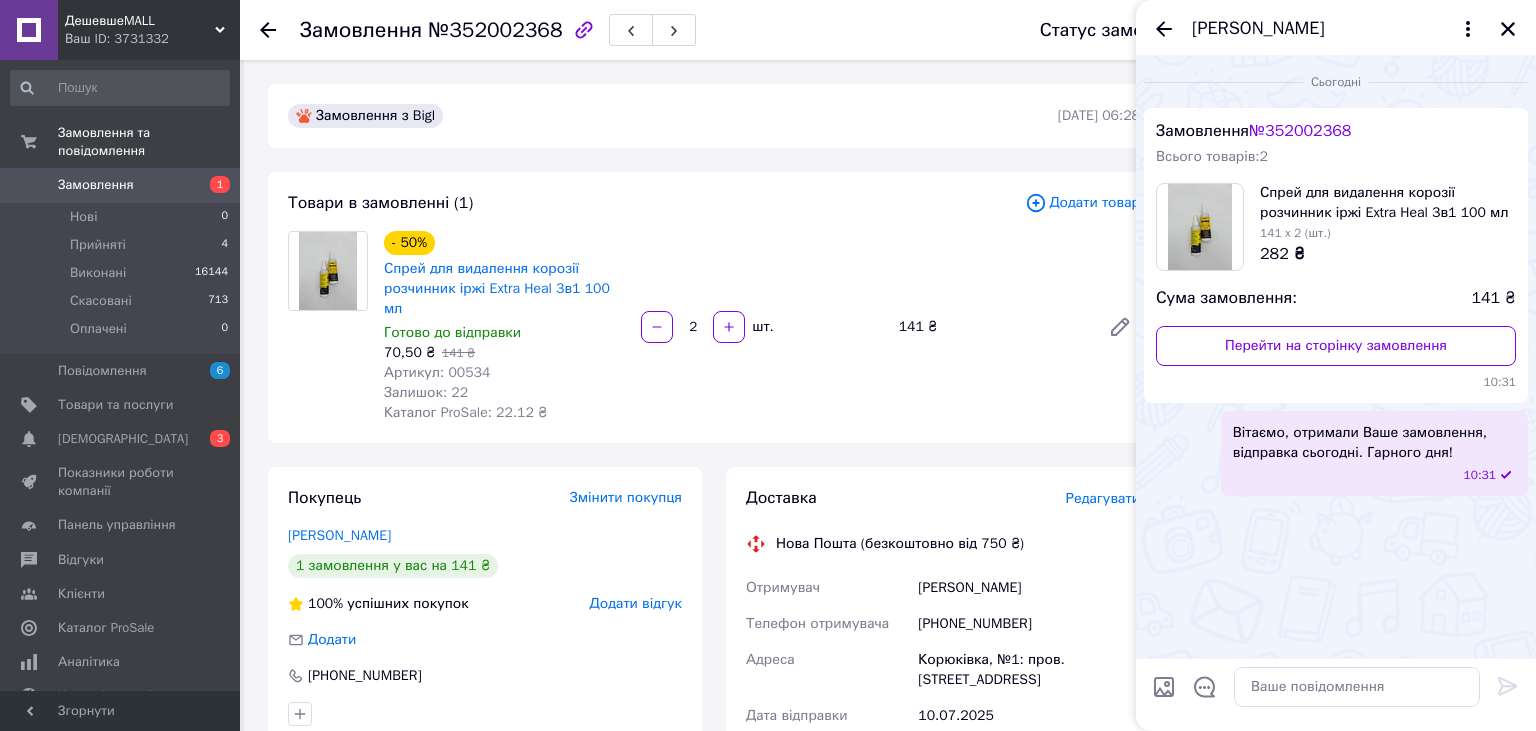click on "Доставка Редагувати Нова Пошта (безкоштовно від 750 ₴) Отримувач [PERSON_NAME] Телефон отримувача [PHONE_NUMBER] [GEOGRAPHIC_DATA], №1: пров. Вокзальний, 6 Дата відправки [DATE] Платник Отримувач Оціночна вартість 141 ₴ Сума післяплати 141 ₴ Комісія за післяплату 22.82 ₴ Платник комісії післяплати Отримувач Передати номер або Згенерувати ЕН" at bounding box center (943, 807) 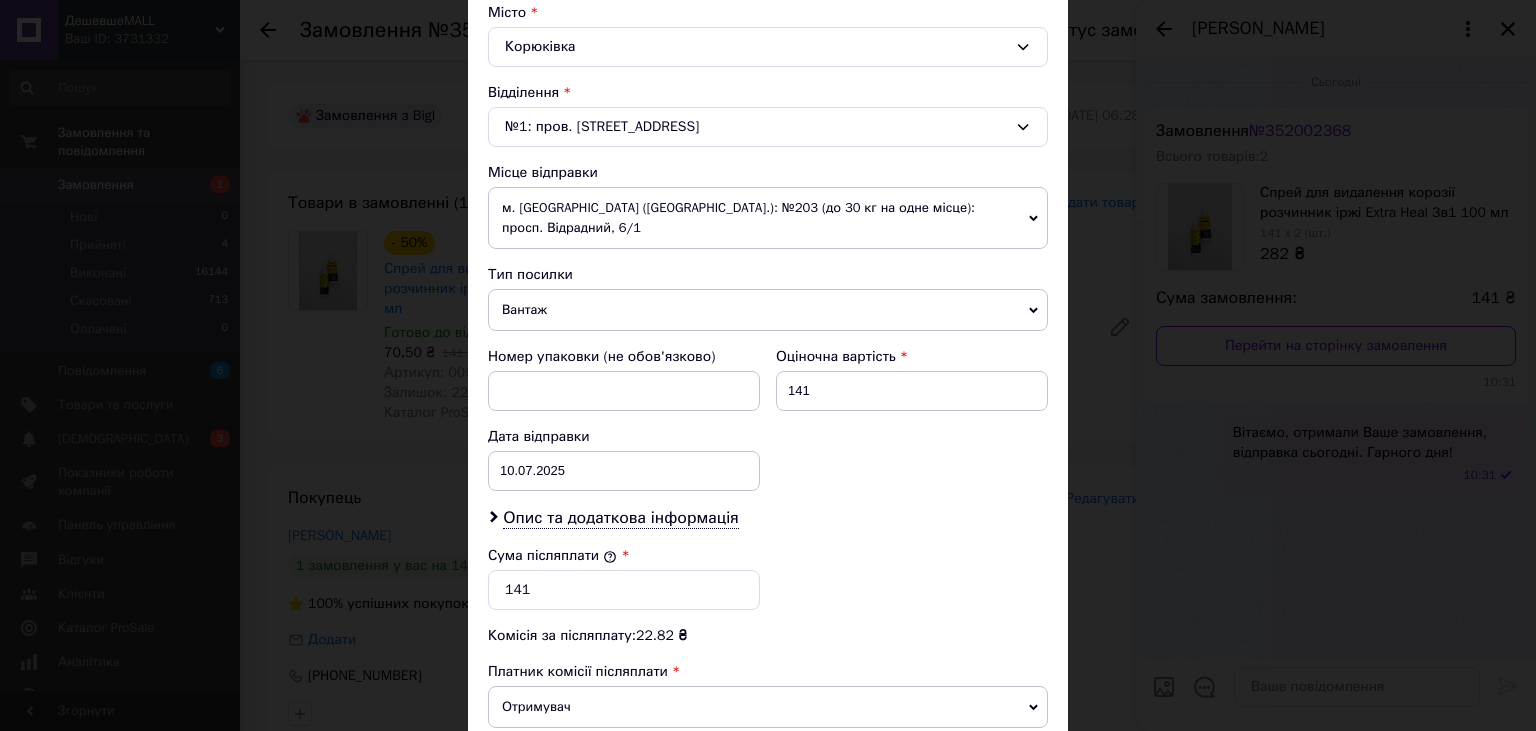 scroll, scrollTop: 789, scrollLeft: 0, axis: vertical 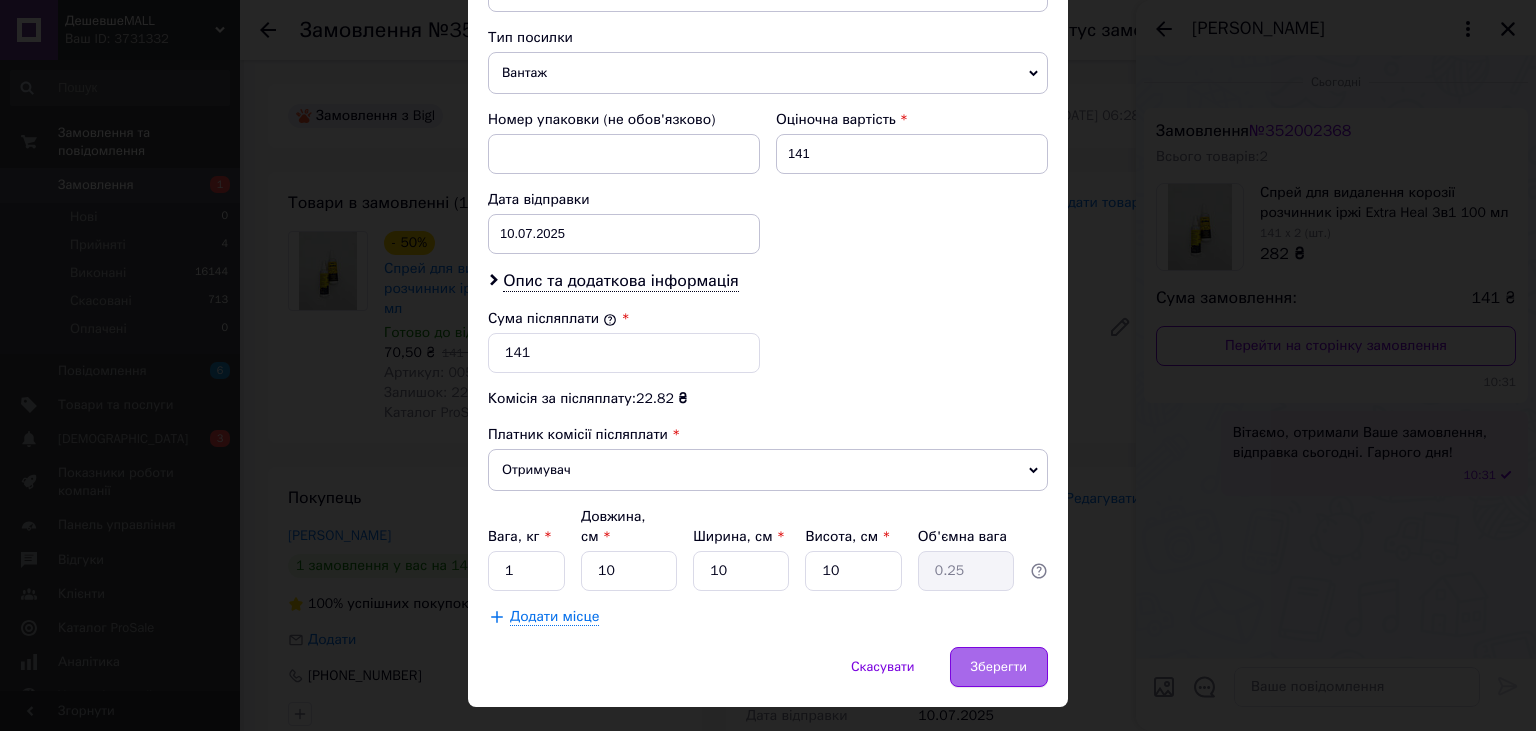 click on "Зберегти" at bounding box center (999, 667) 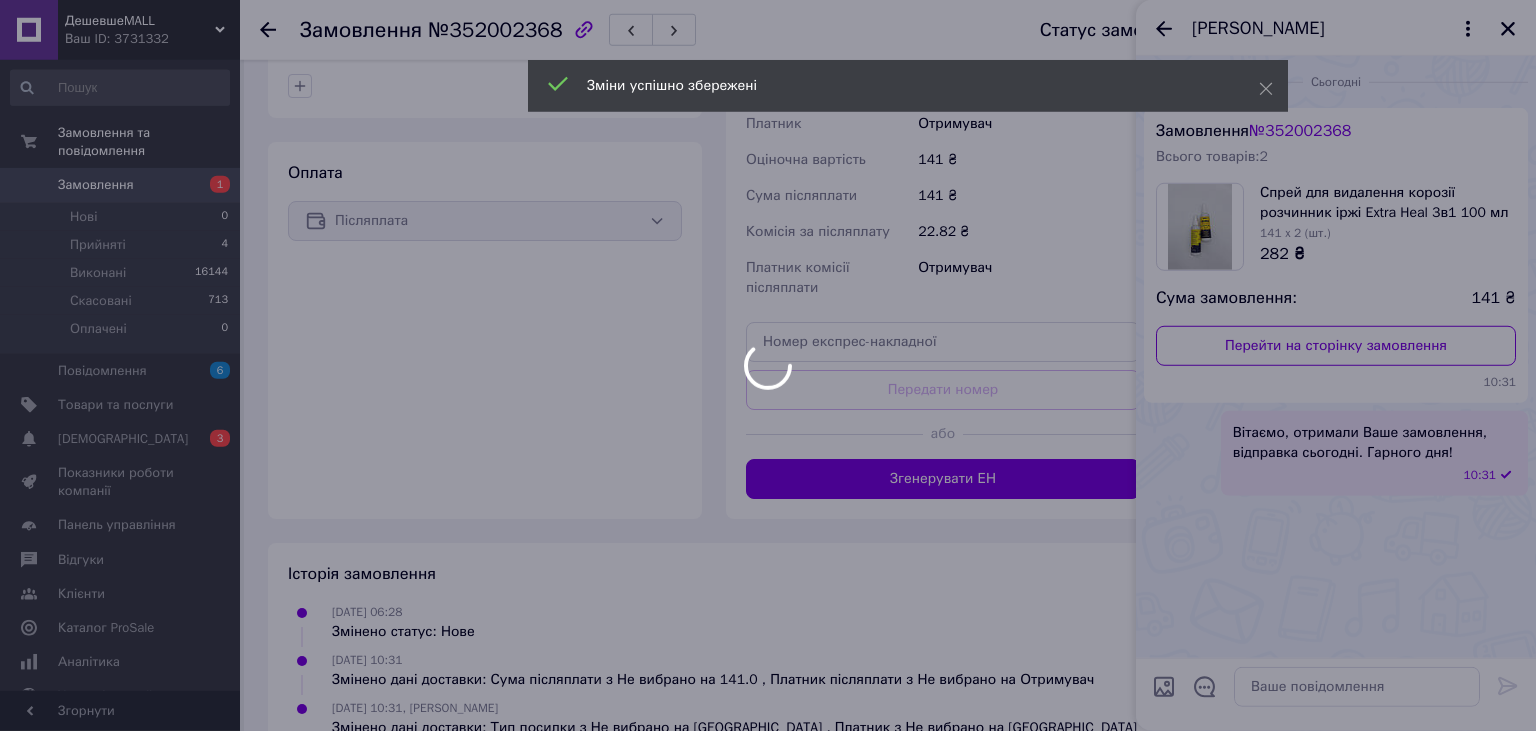 scroll, scrollTop: 633, scrollLeft: 0, axis: vertical 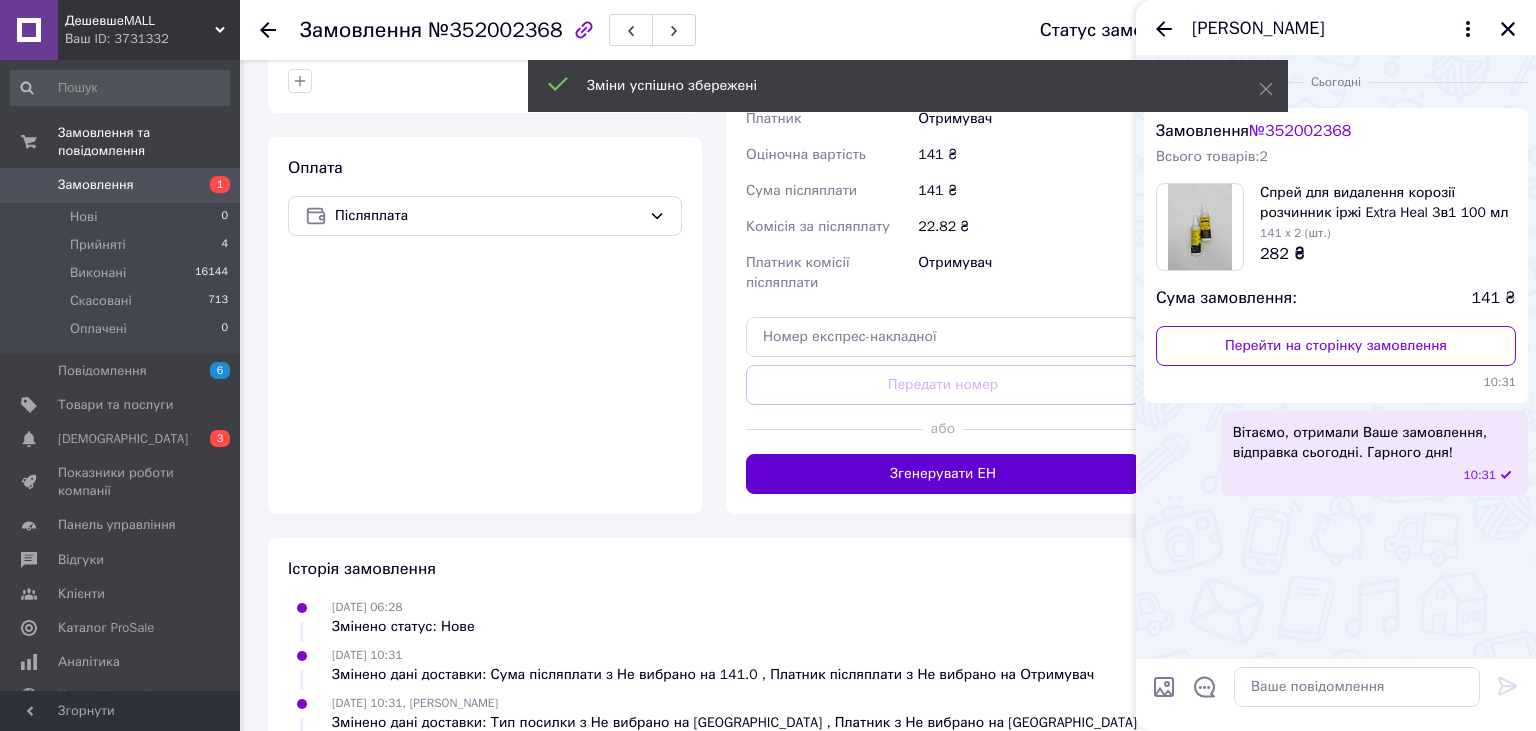 click on "Згенерувати ЕН" at bounding box center [943, 474] 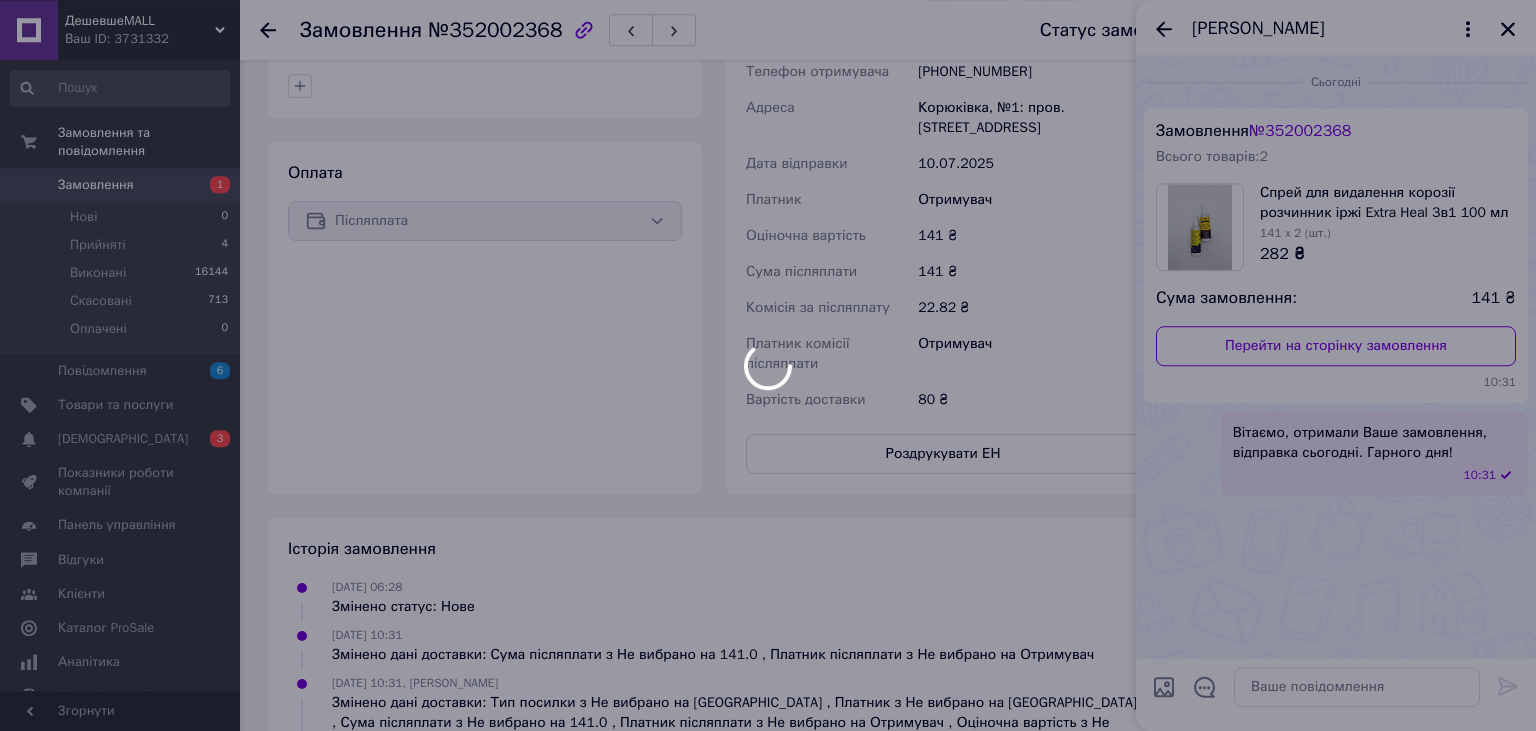 scroll, scrollTop: 316, scrollLeft: 0, axis: vertical 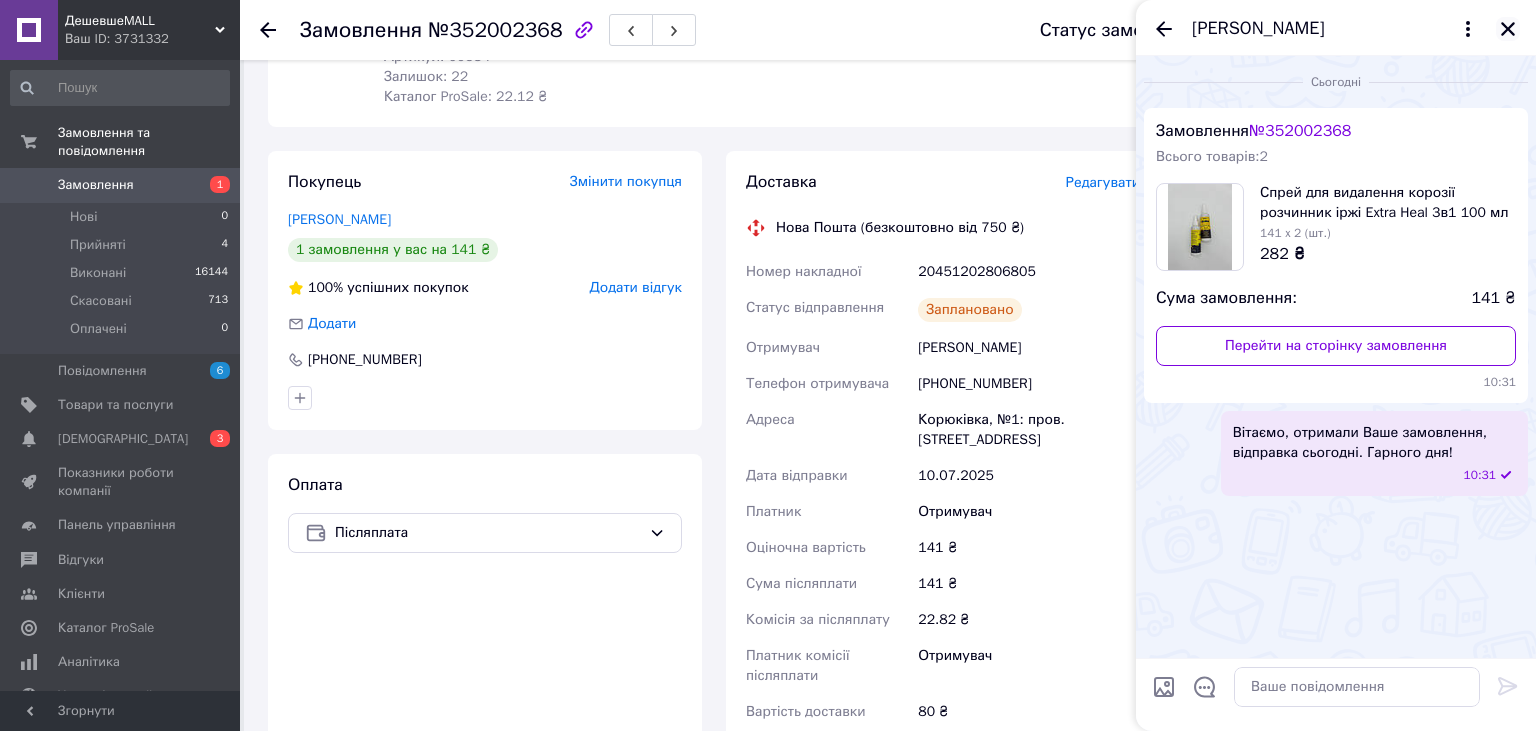 click 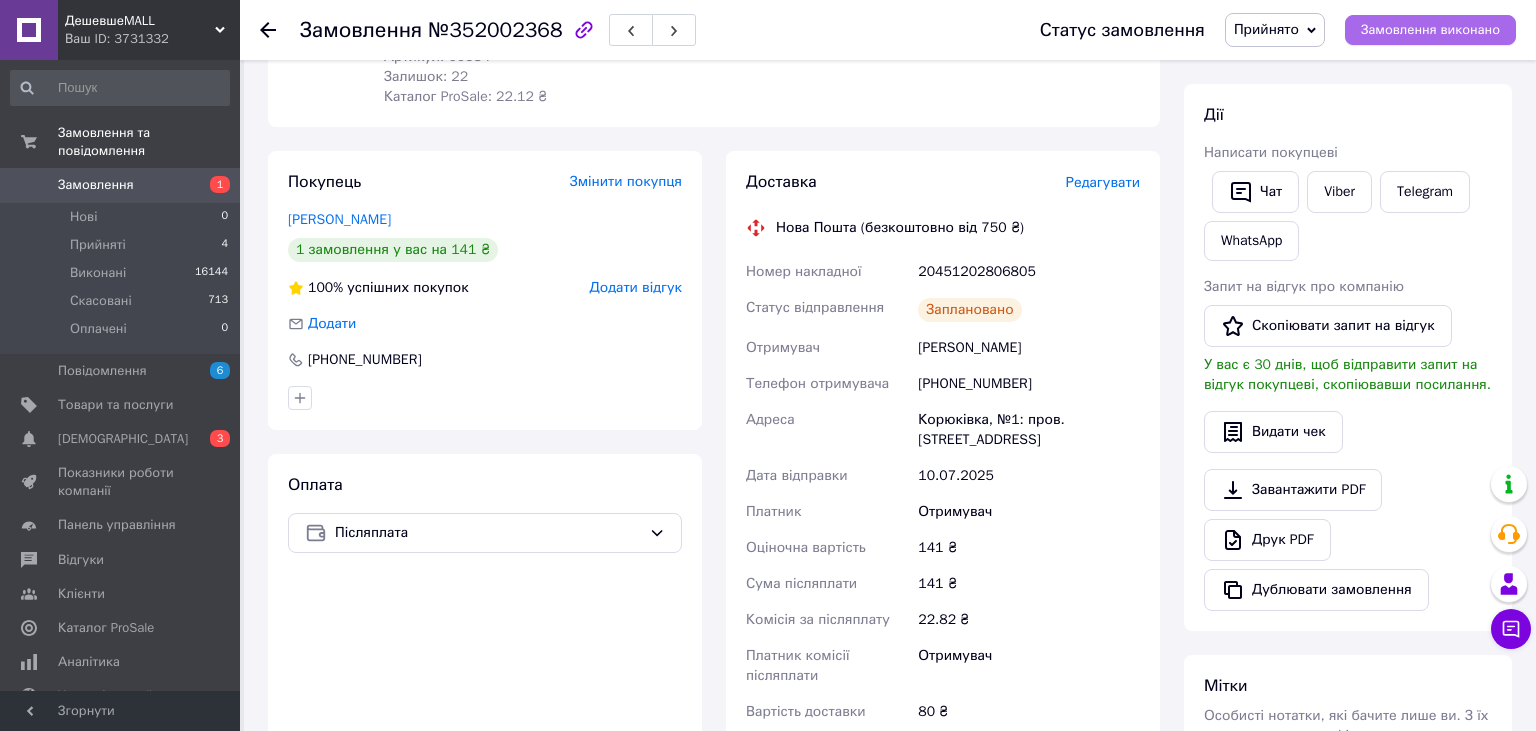 click on "Замовлення виконано" at bounding box center (1430, 30) 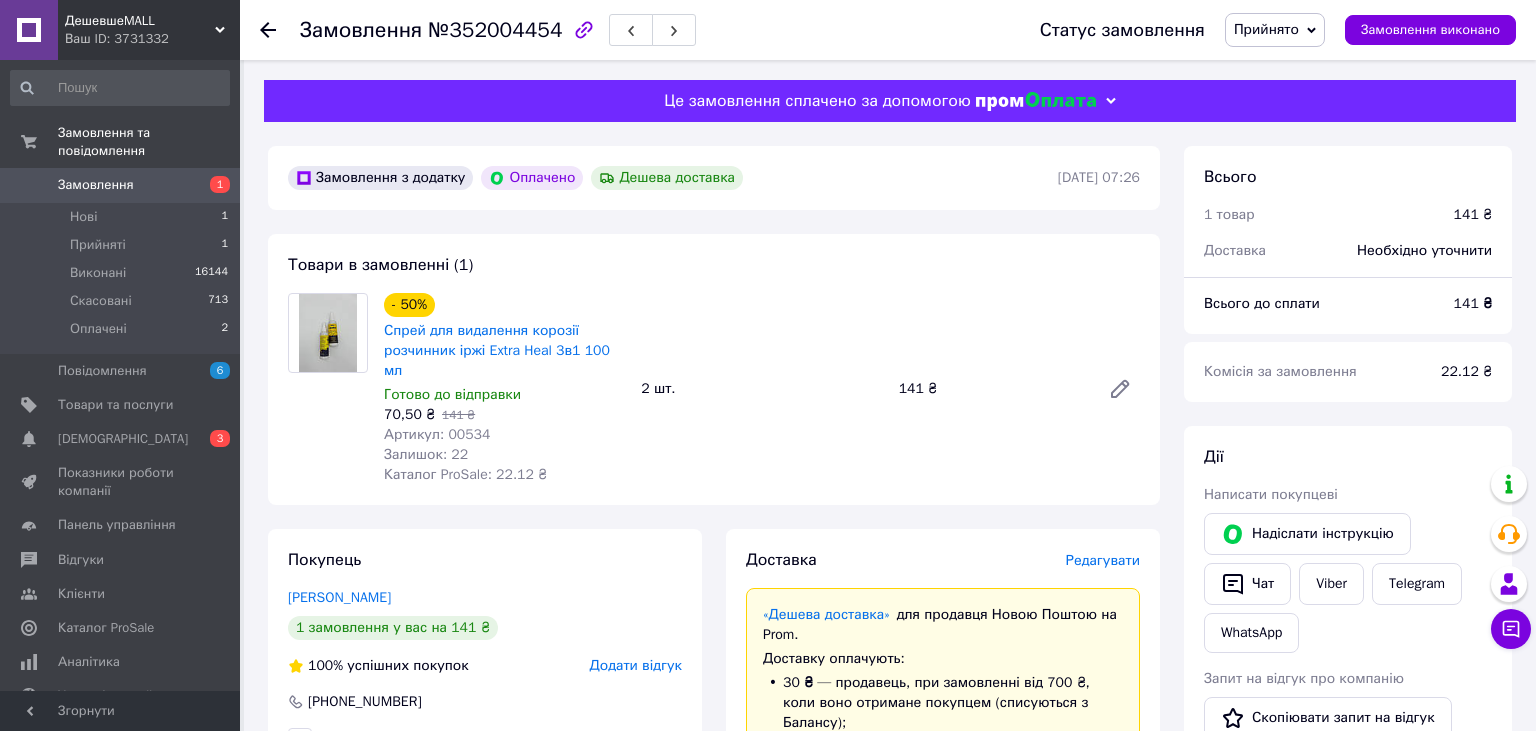 scroll, scrollTop: 0, scrollLeft: 0, axis: both 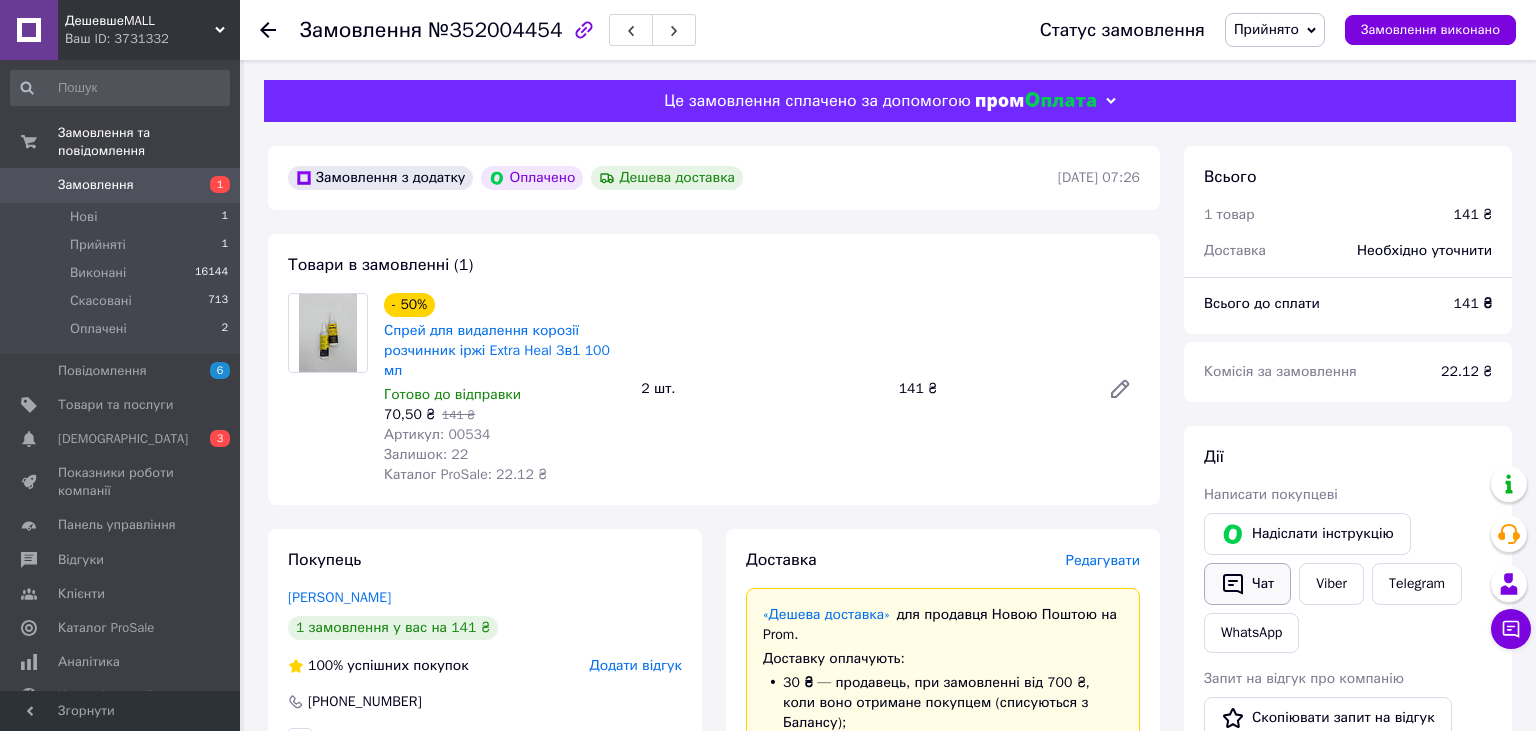 click on "Чат" at bounding box center [1247, 584] 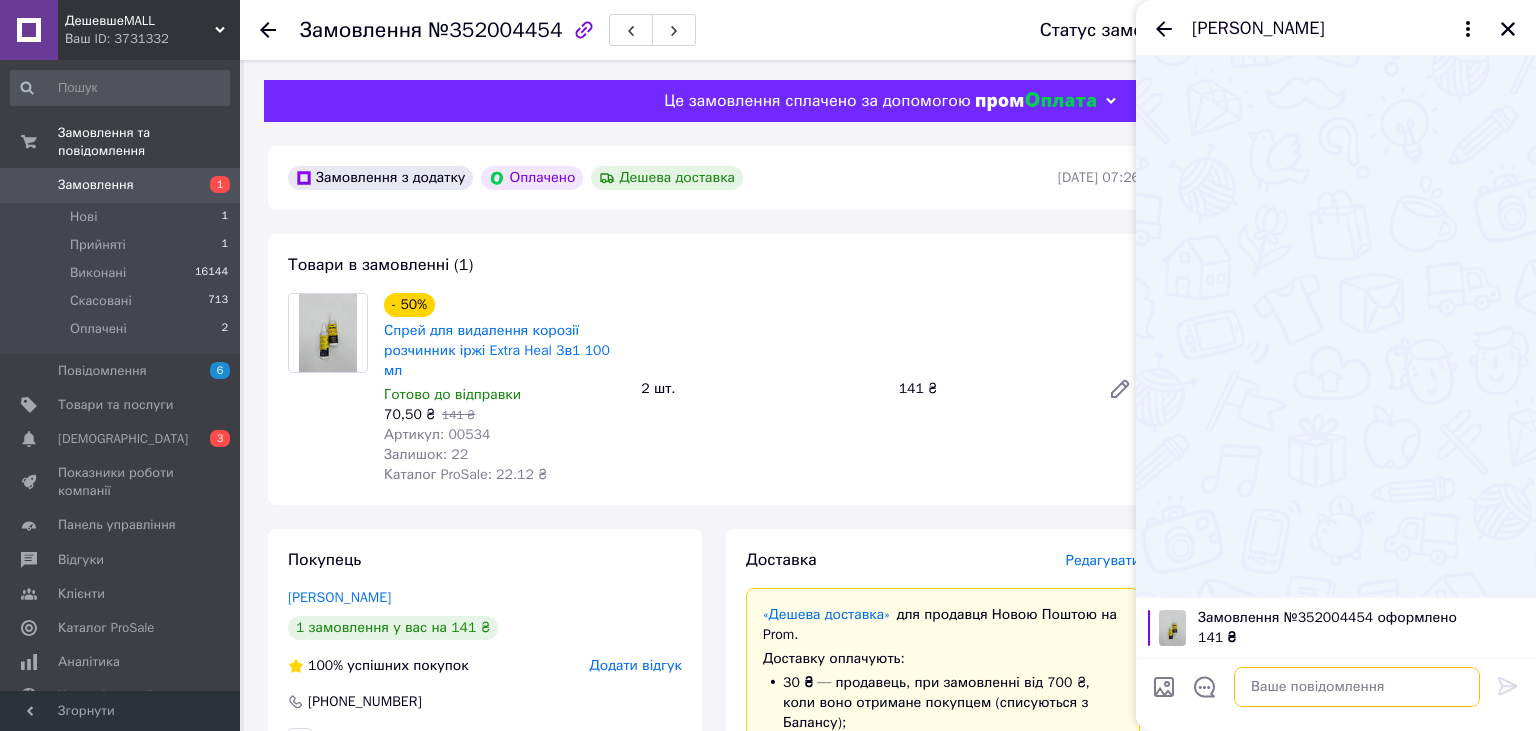 click at bounding box center [1357, 687] 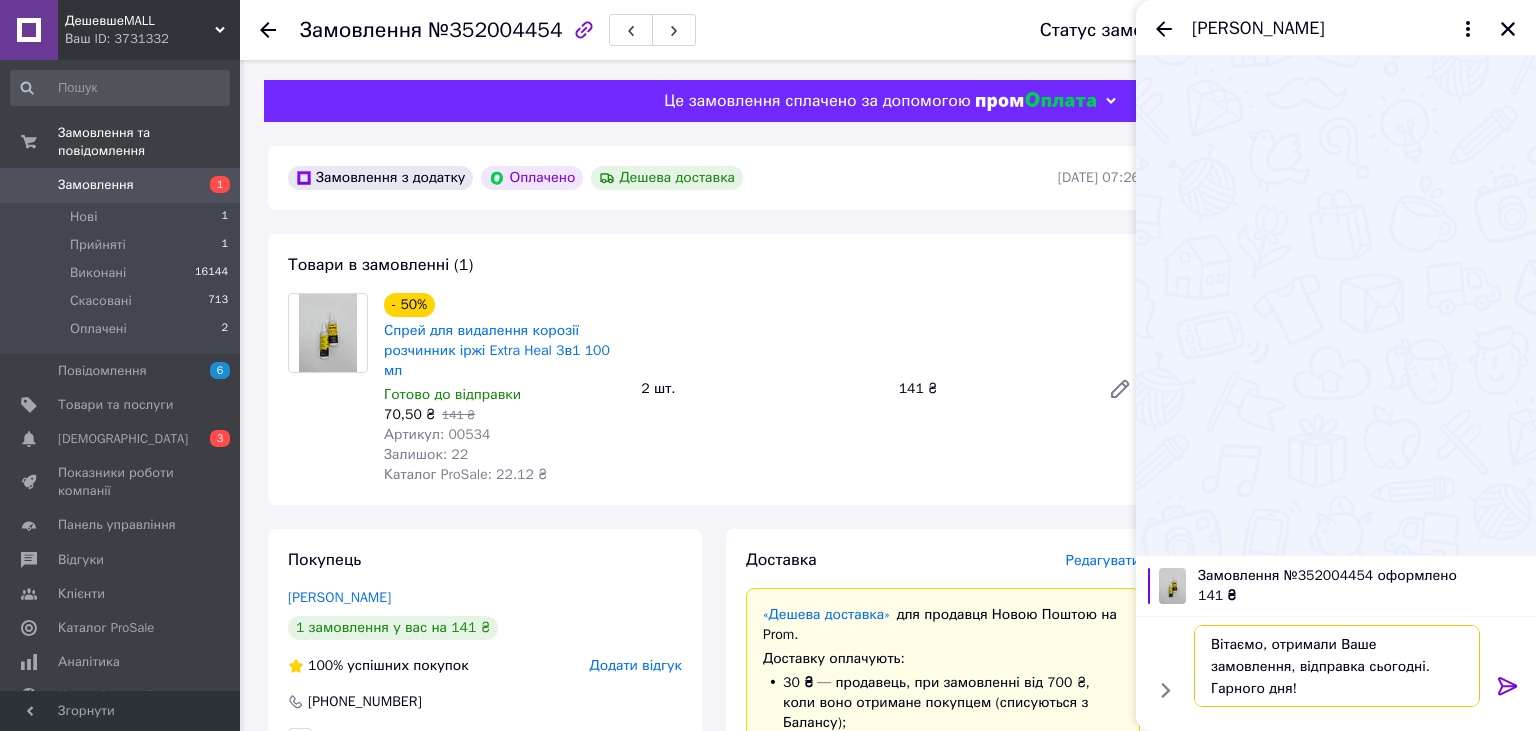type on "Вітаємо, отримали Ваше замовлення, відправка сьогодні. Гарного дня!" 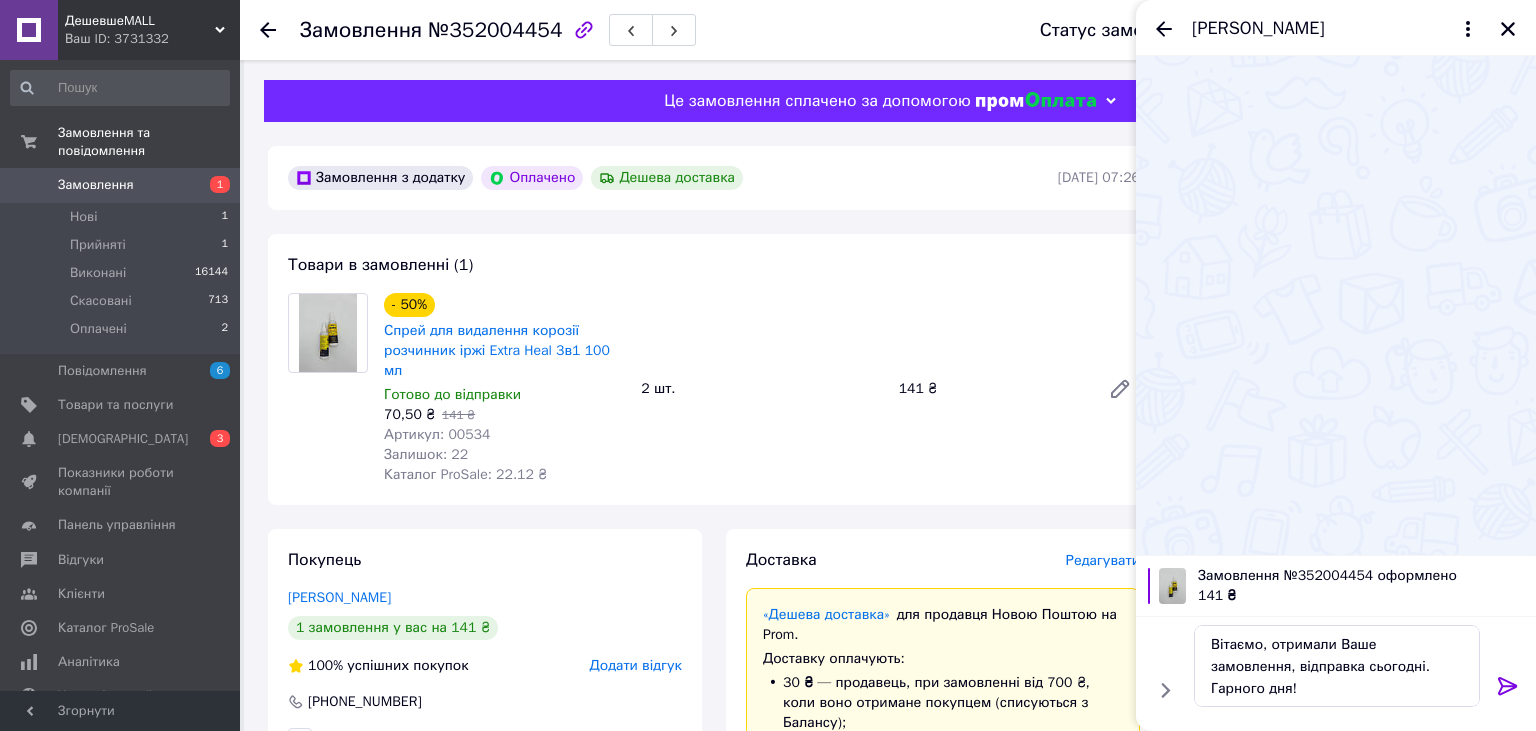 click 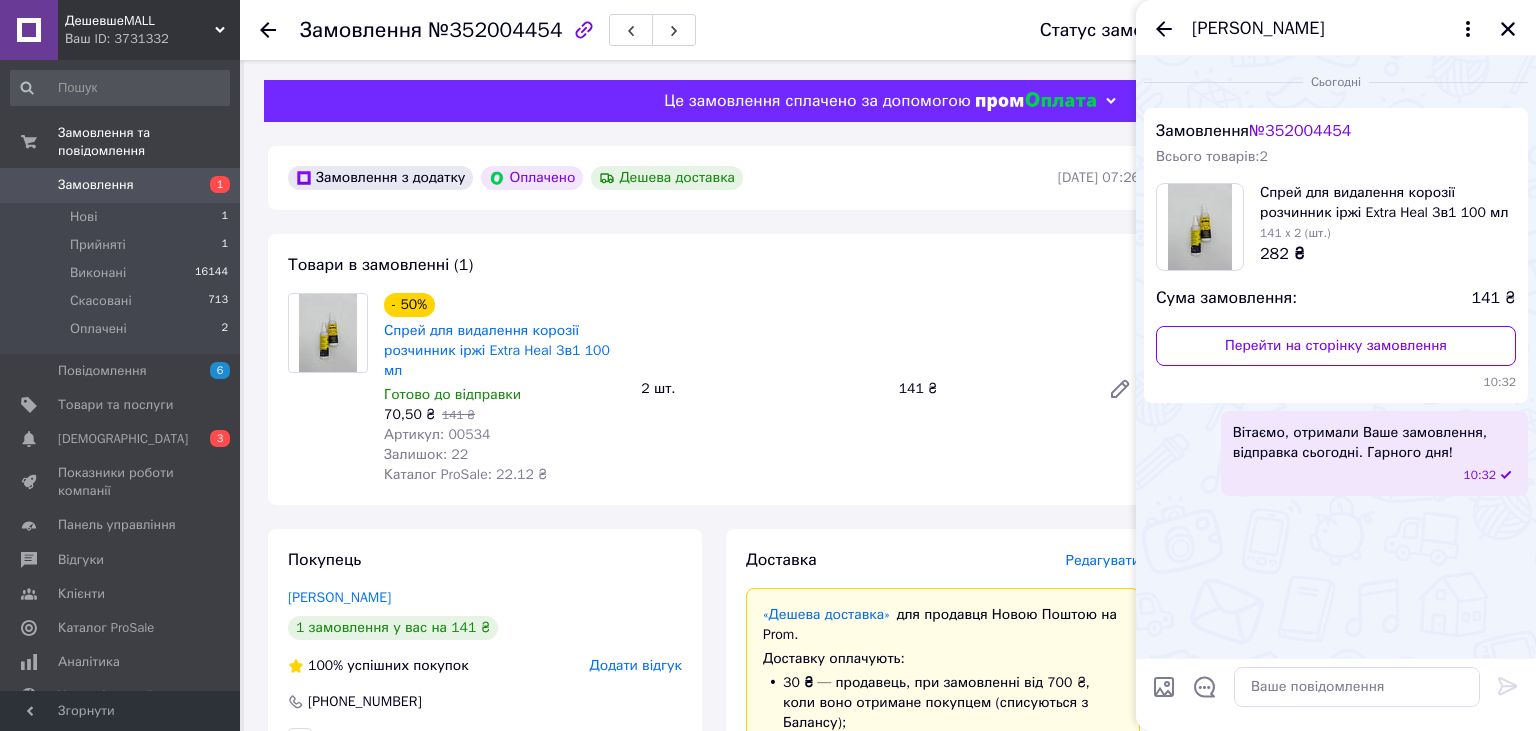 click on "Редагувати" at bounding box center [1103, 560] 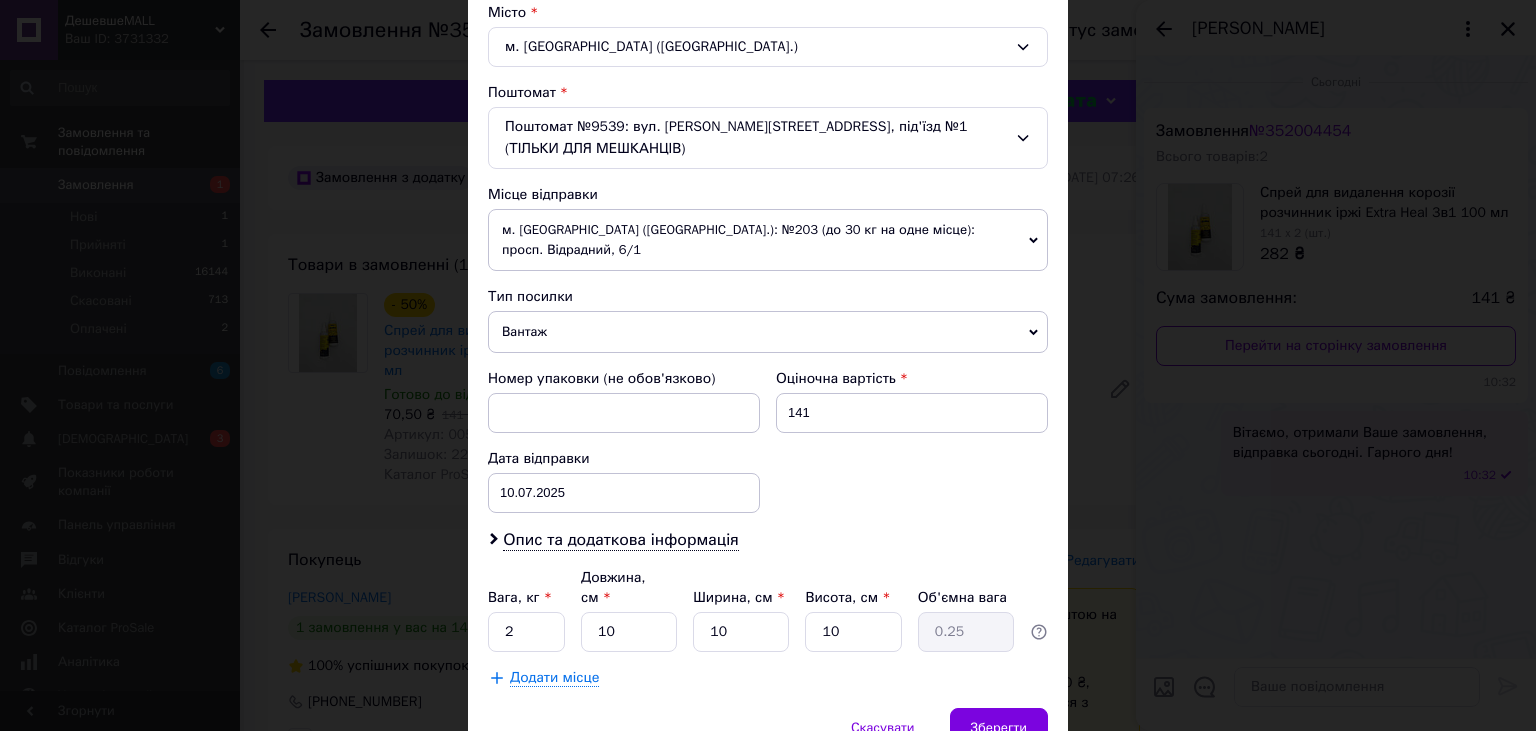 scroll, scrollTop: 614, scrollLeft: 0, axis: vertical 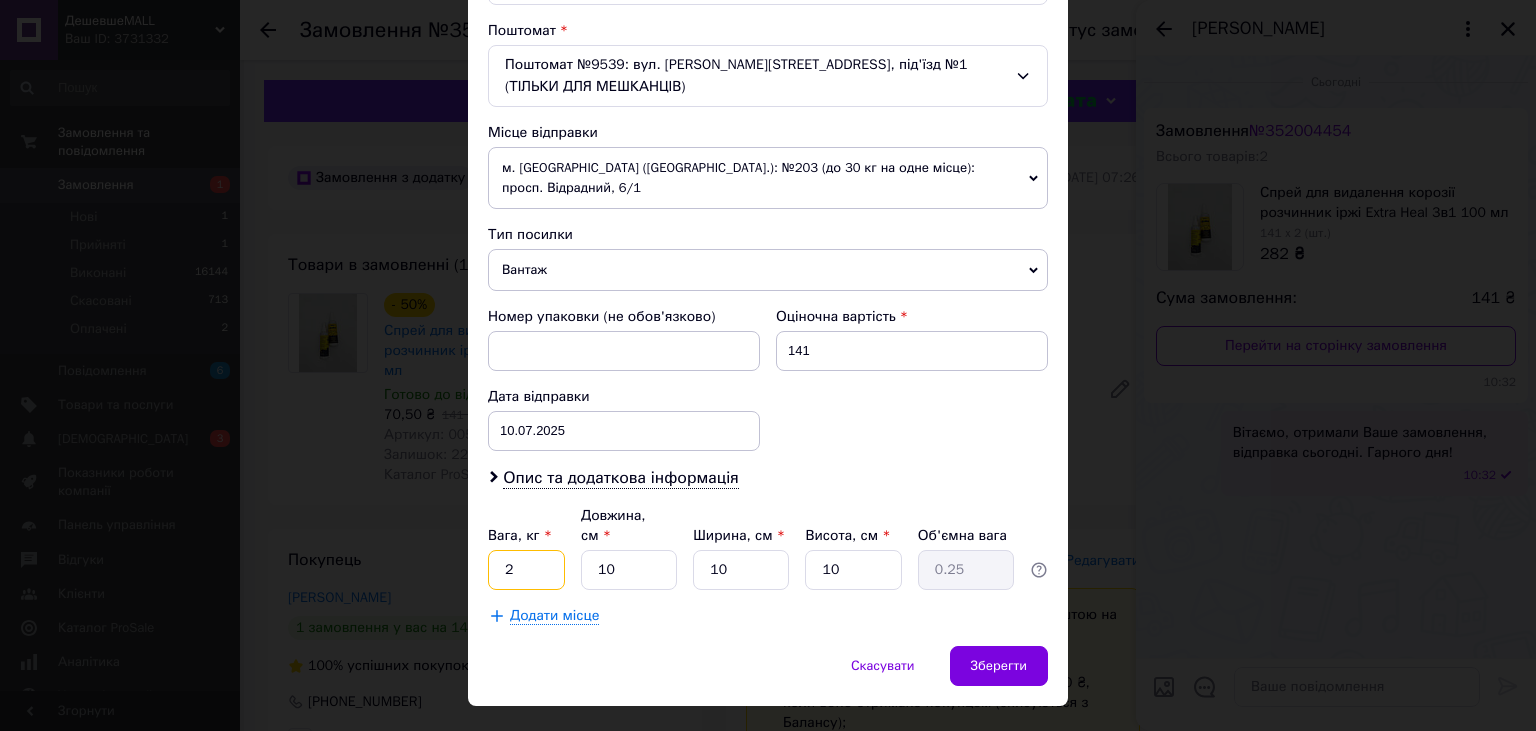 click on "2" at bounding box center (526, 570) 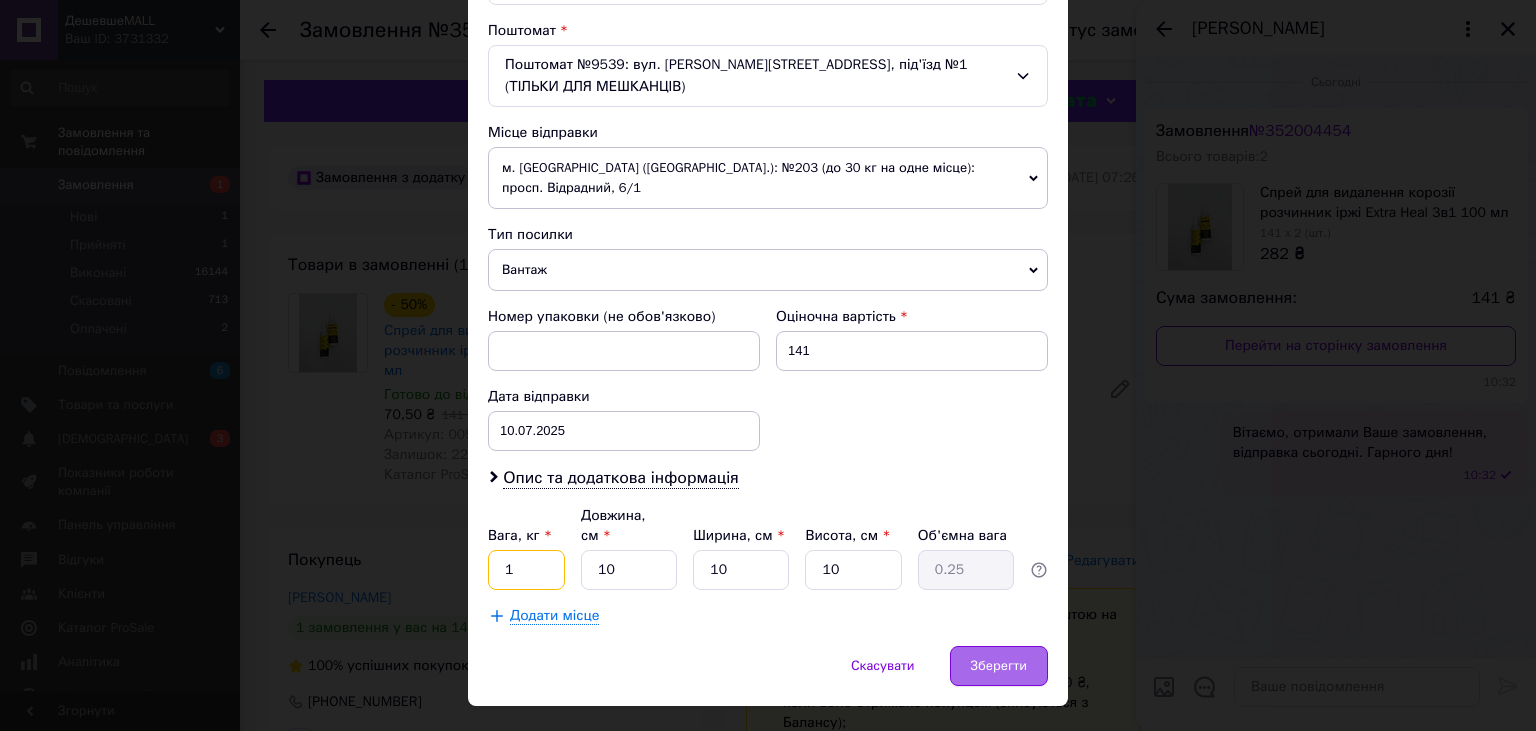 type on "1" 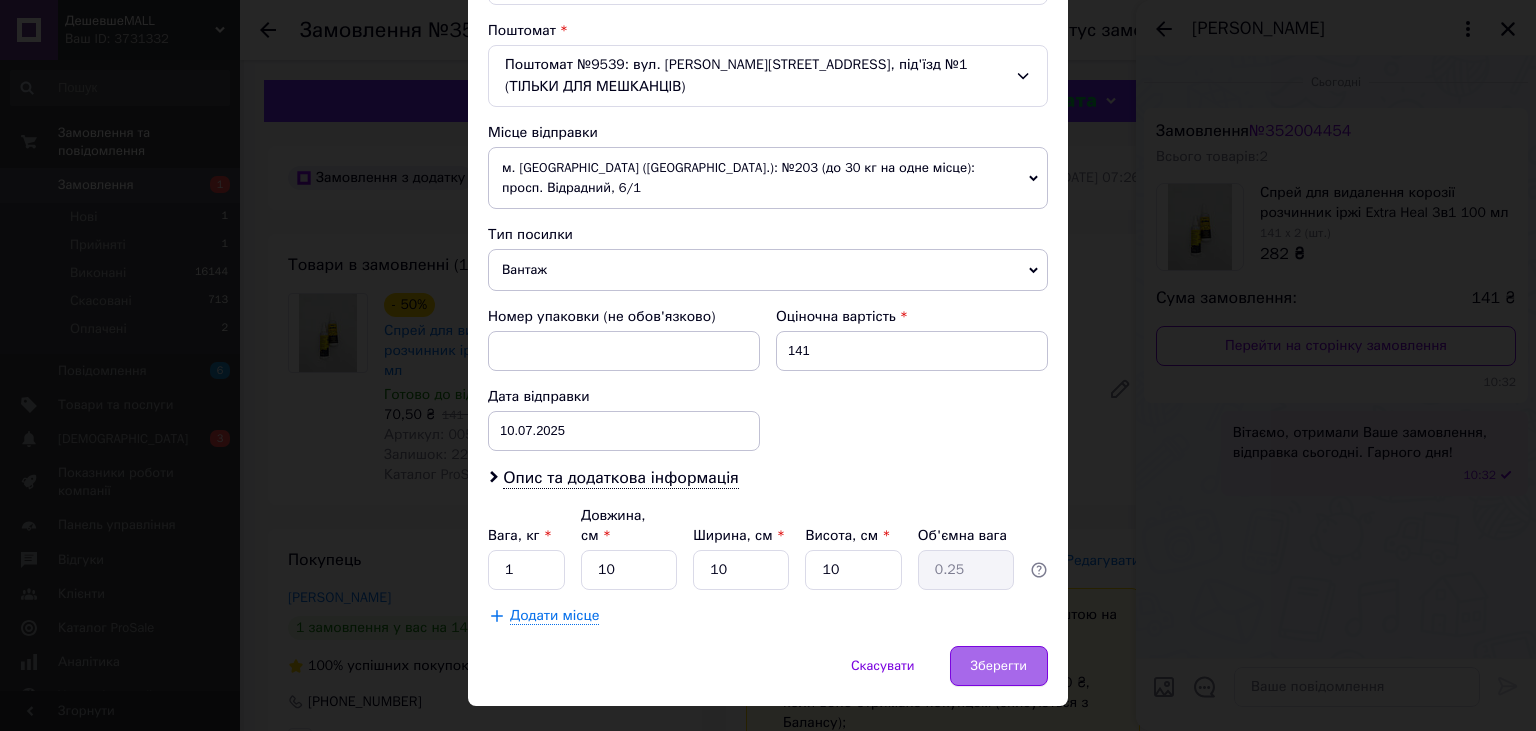 click on "Зберегти" at bounding box center (999, 666) 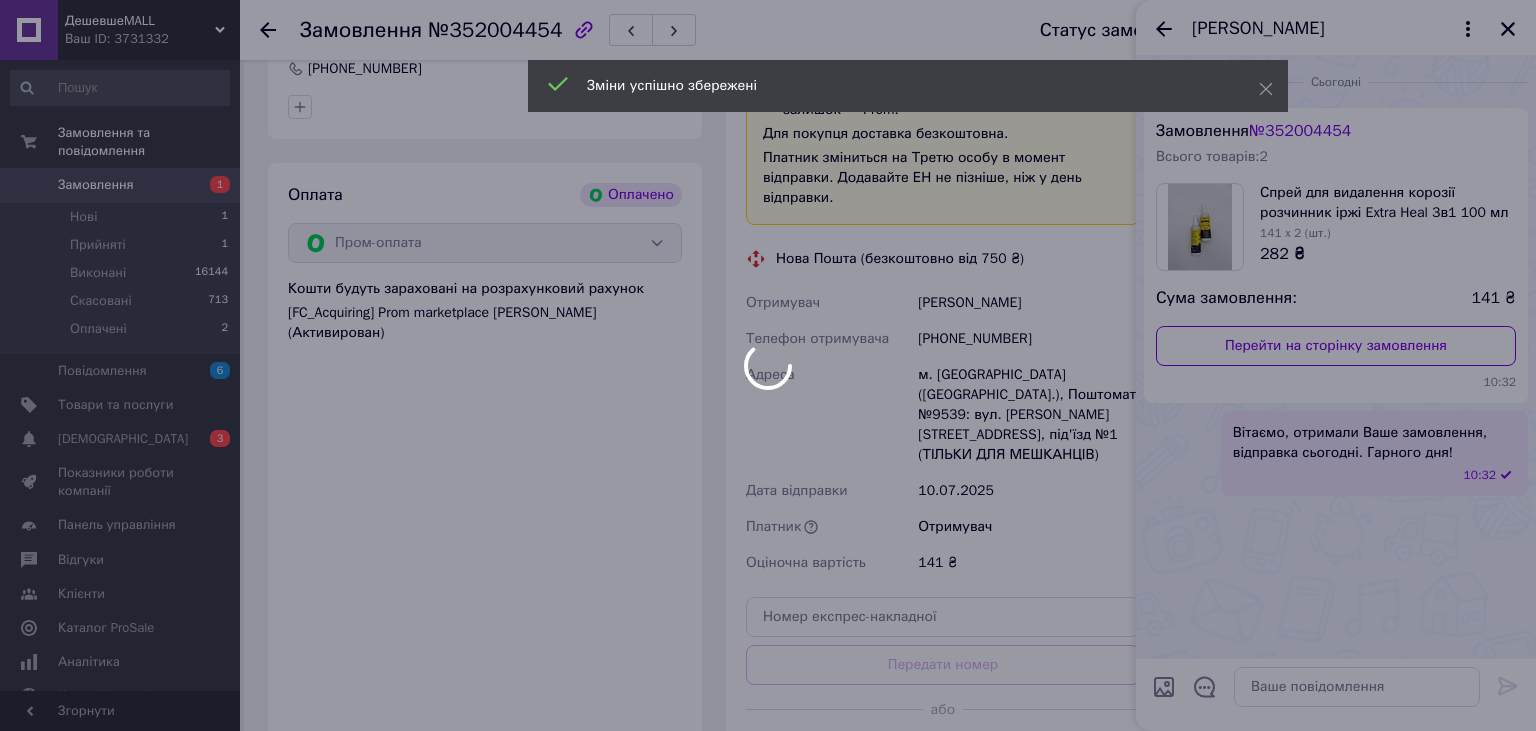 scroll, scrollTop: 927, scrollLeft: 0, axis: vertical 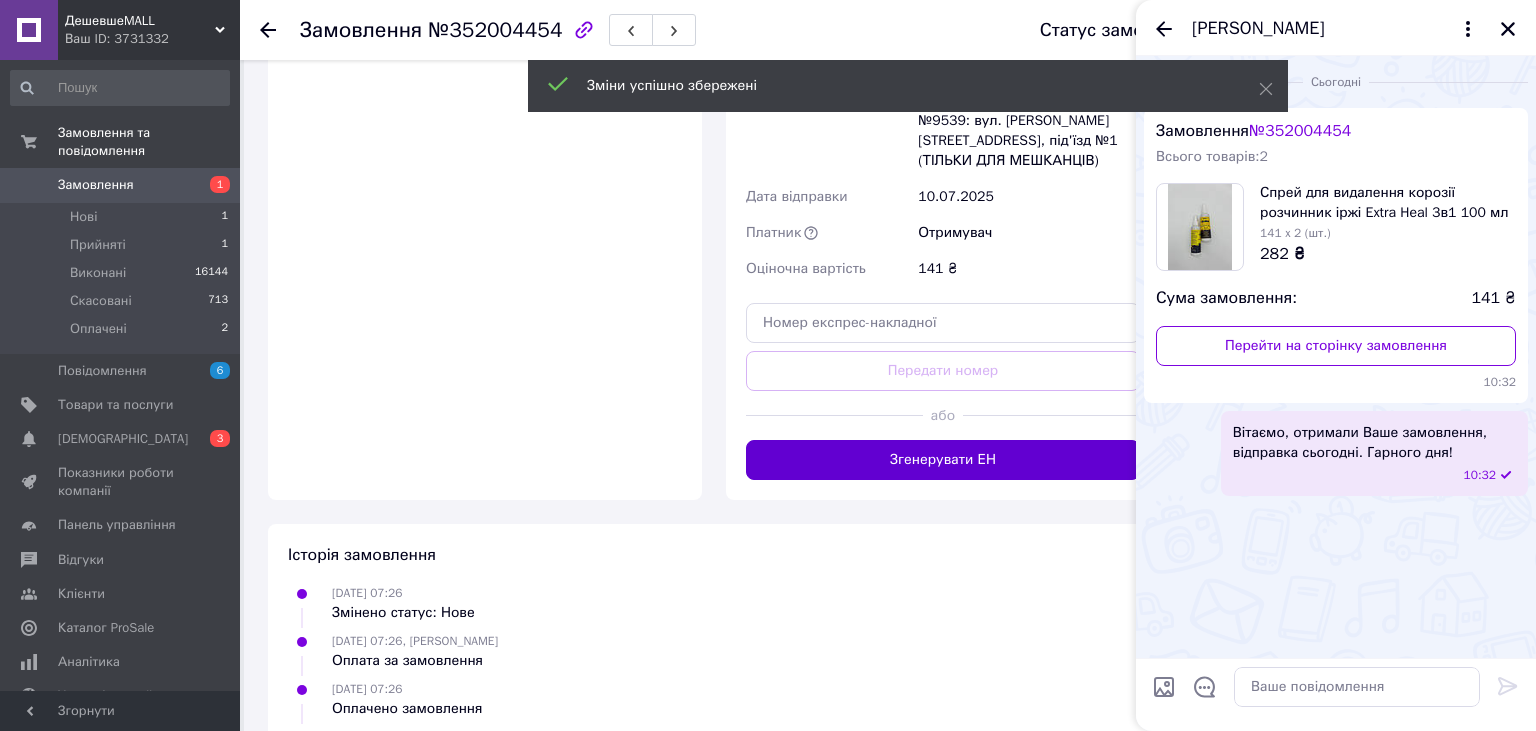 click on "Згенерувати ЕН" at bounding box center [943, 460] 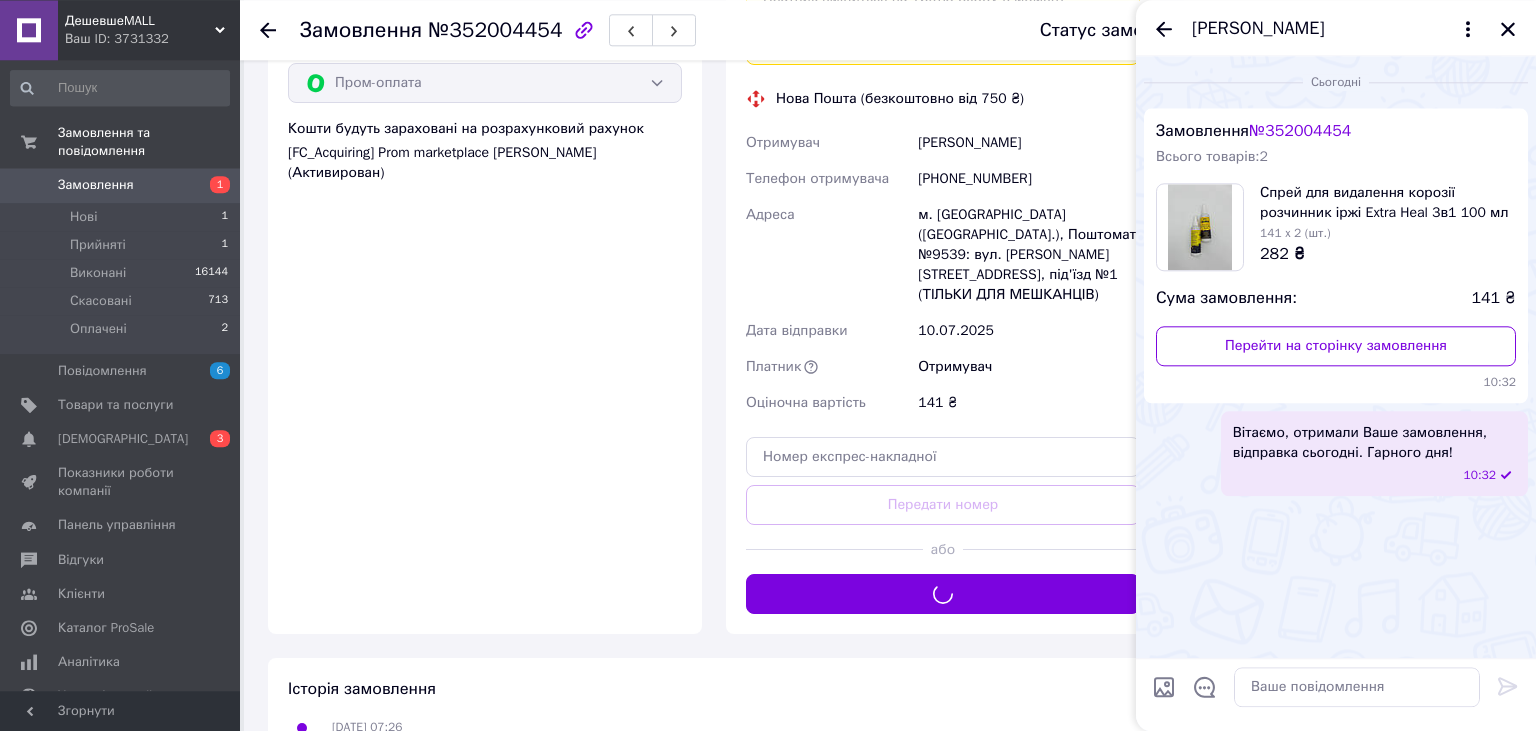 scroll, scrollTop: 716, scrollLeft: 0, axis: vertical 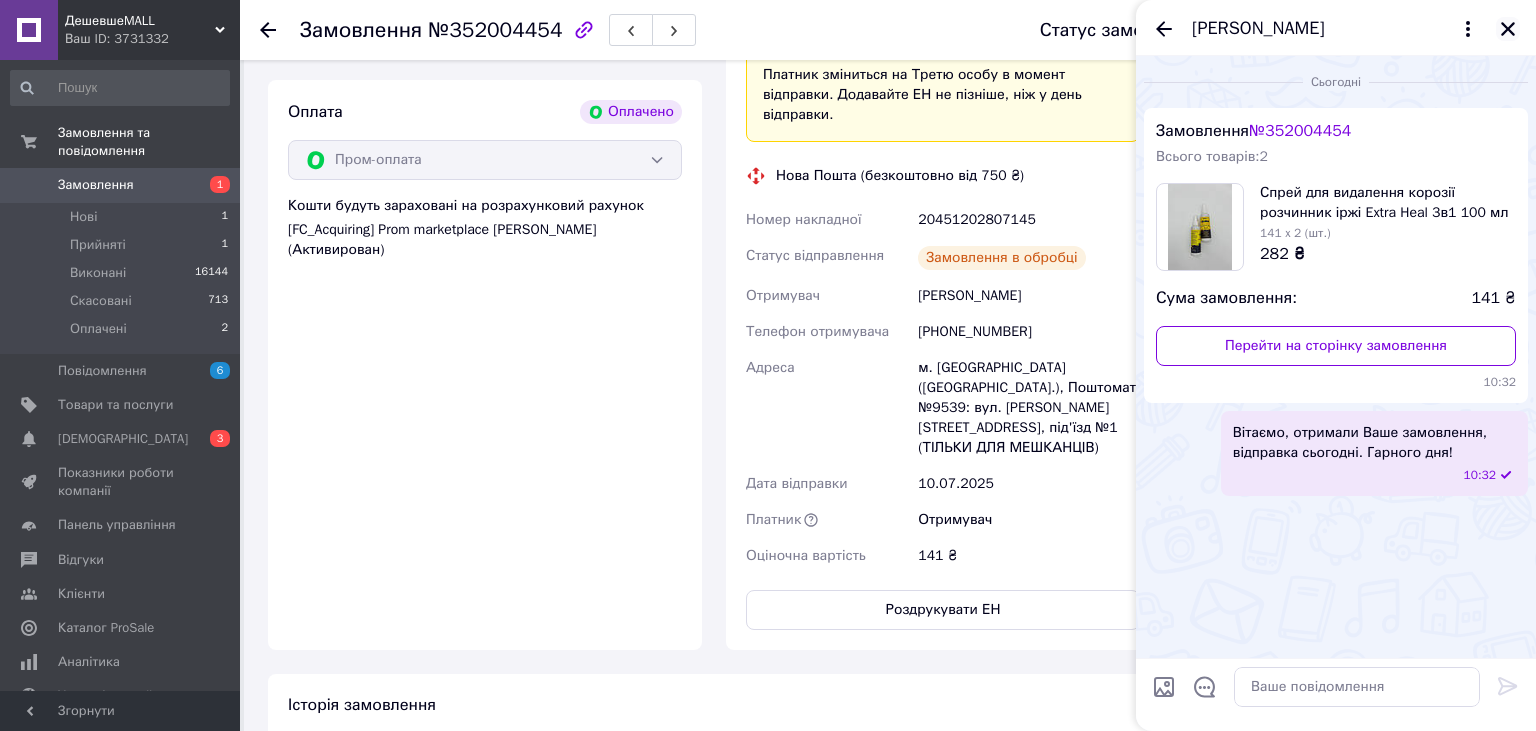 click 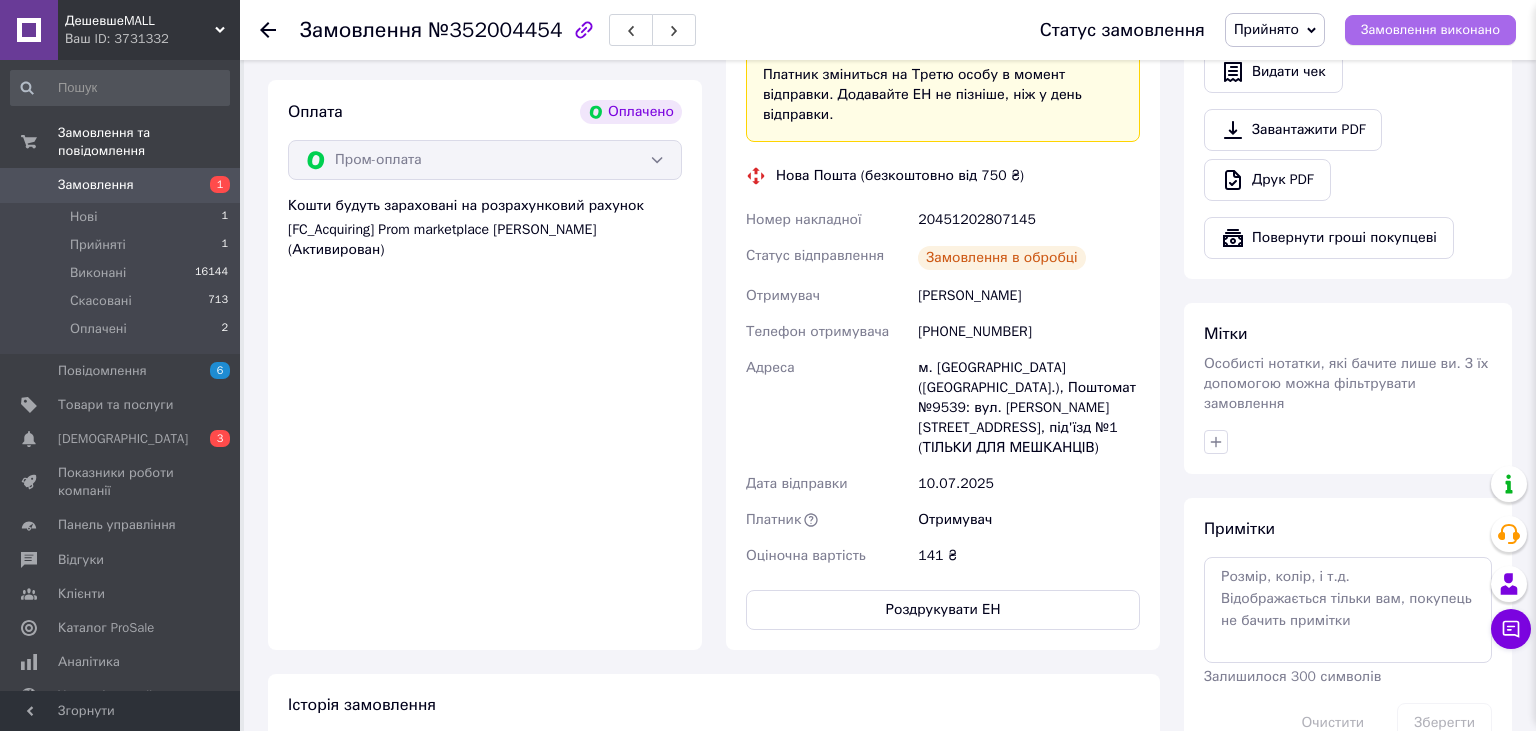 click on "Замовлення виконано" at bounding box center (1430, 30) 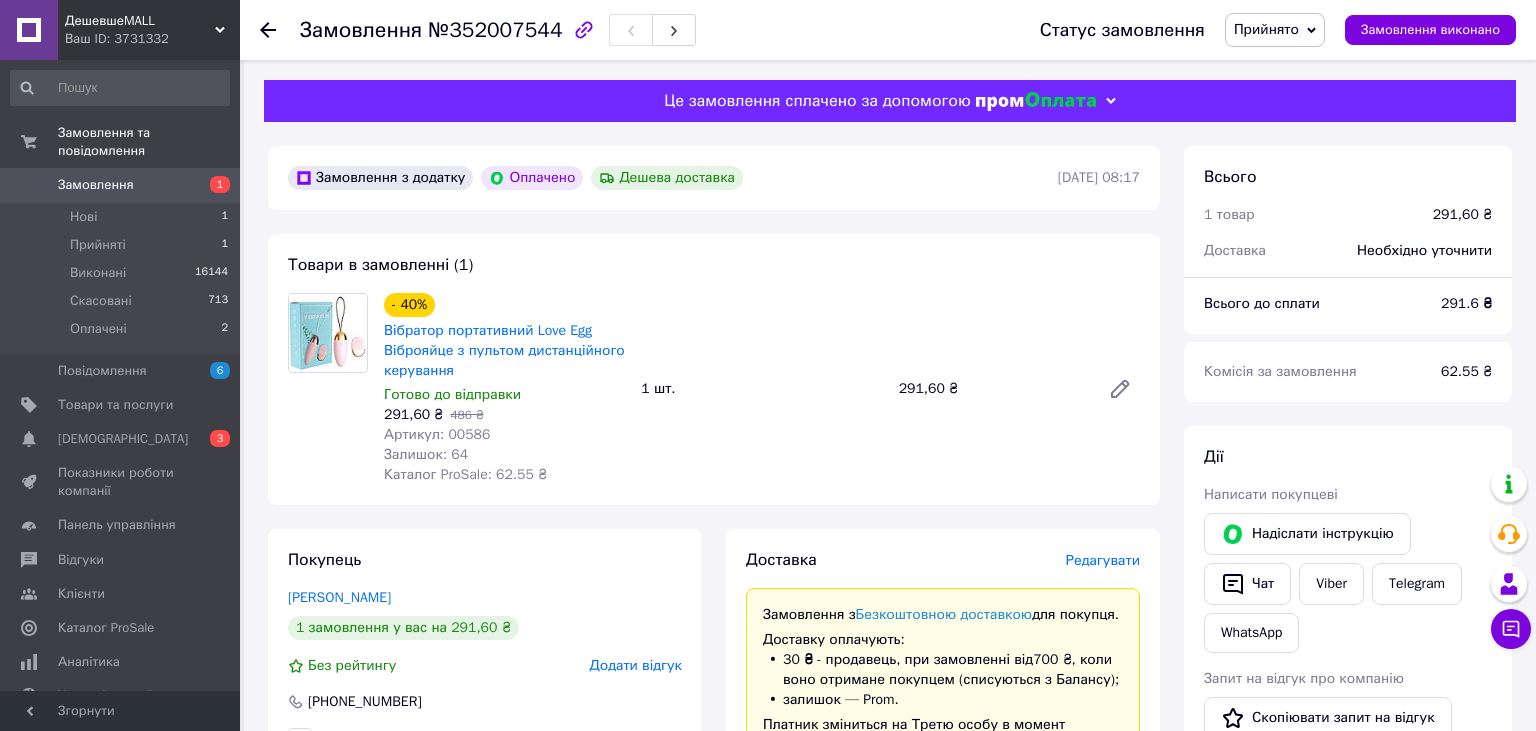 scroll, scrollTop: 0, scrollLeft: 0, axis: both 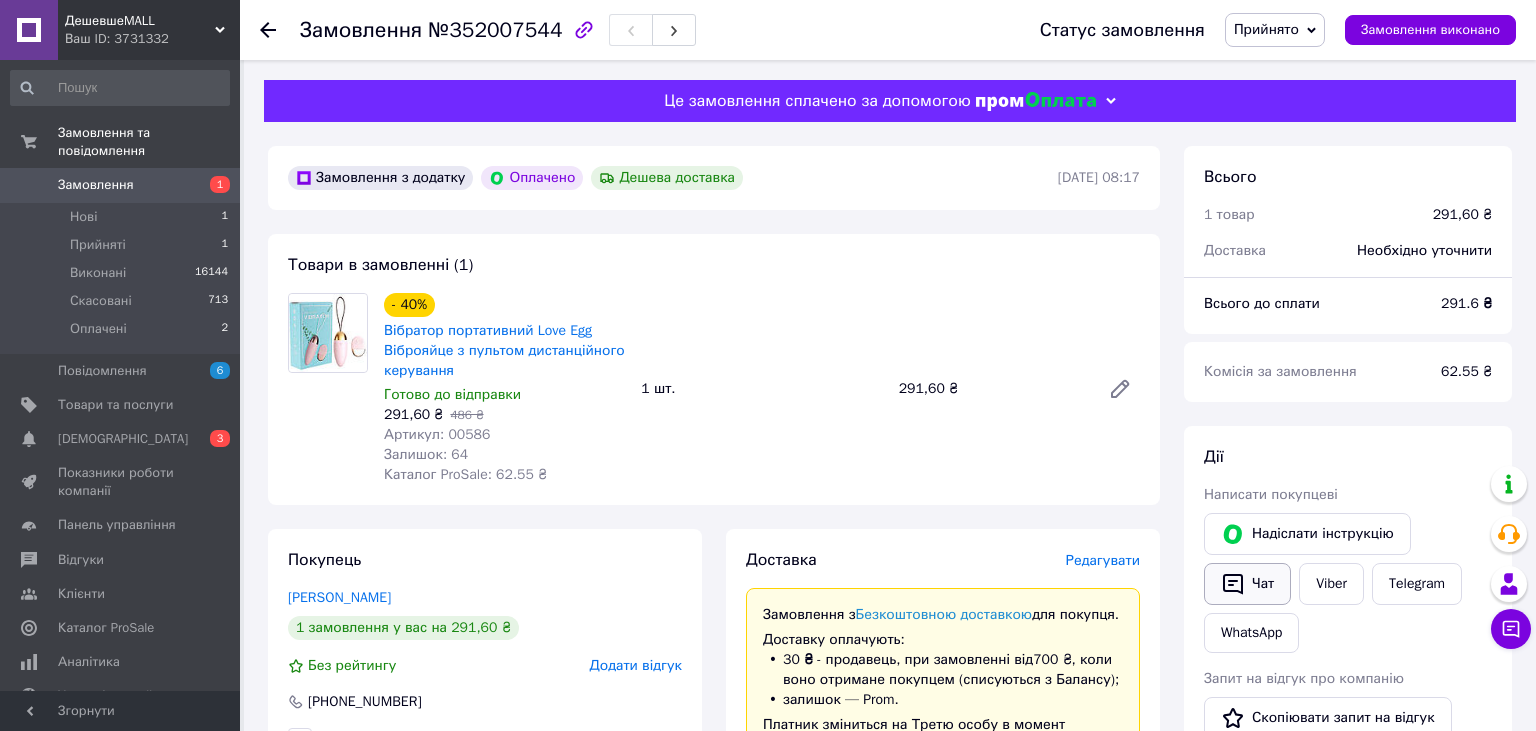 click on "Чат" at bounding box center (1247, 584) 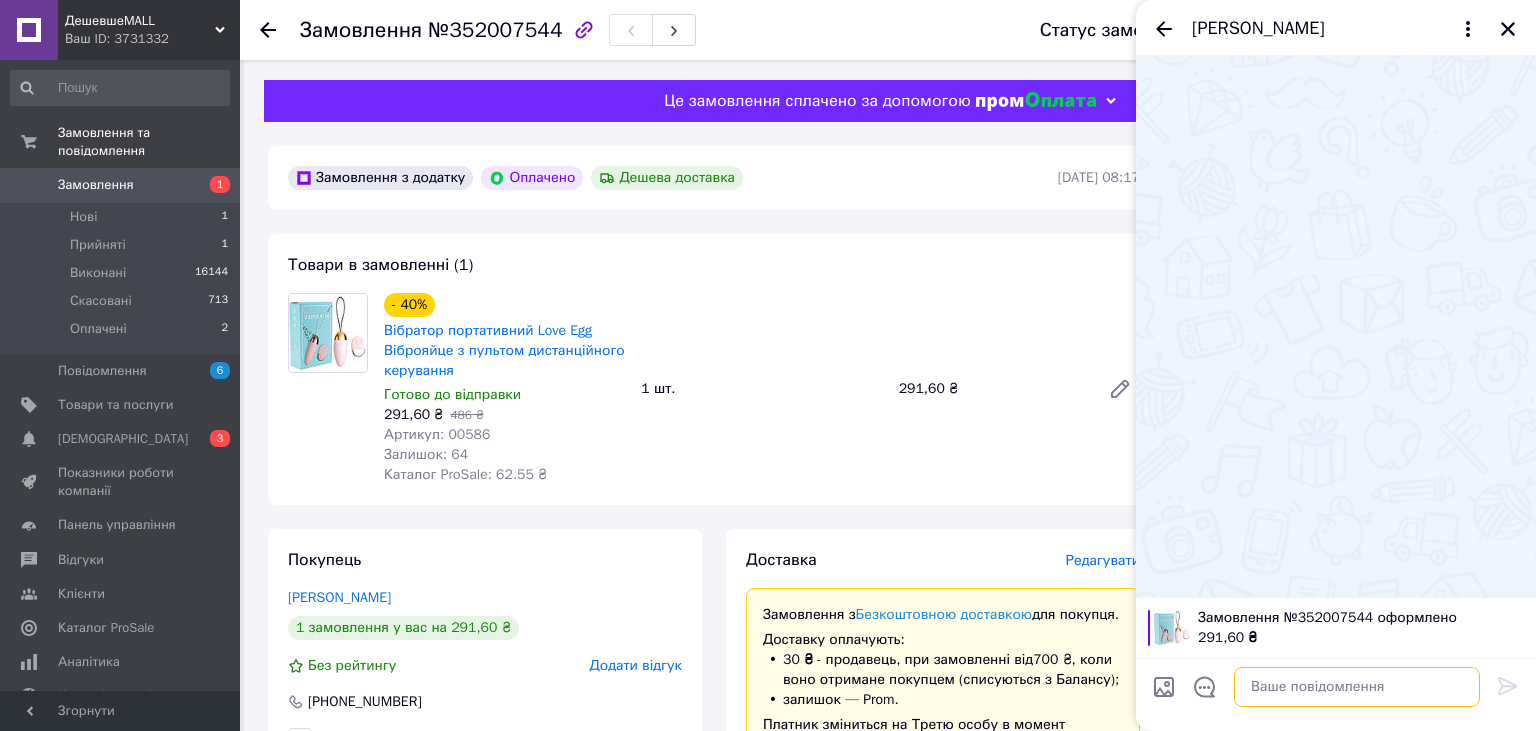 click at bounding box center [1357, 687] 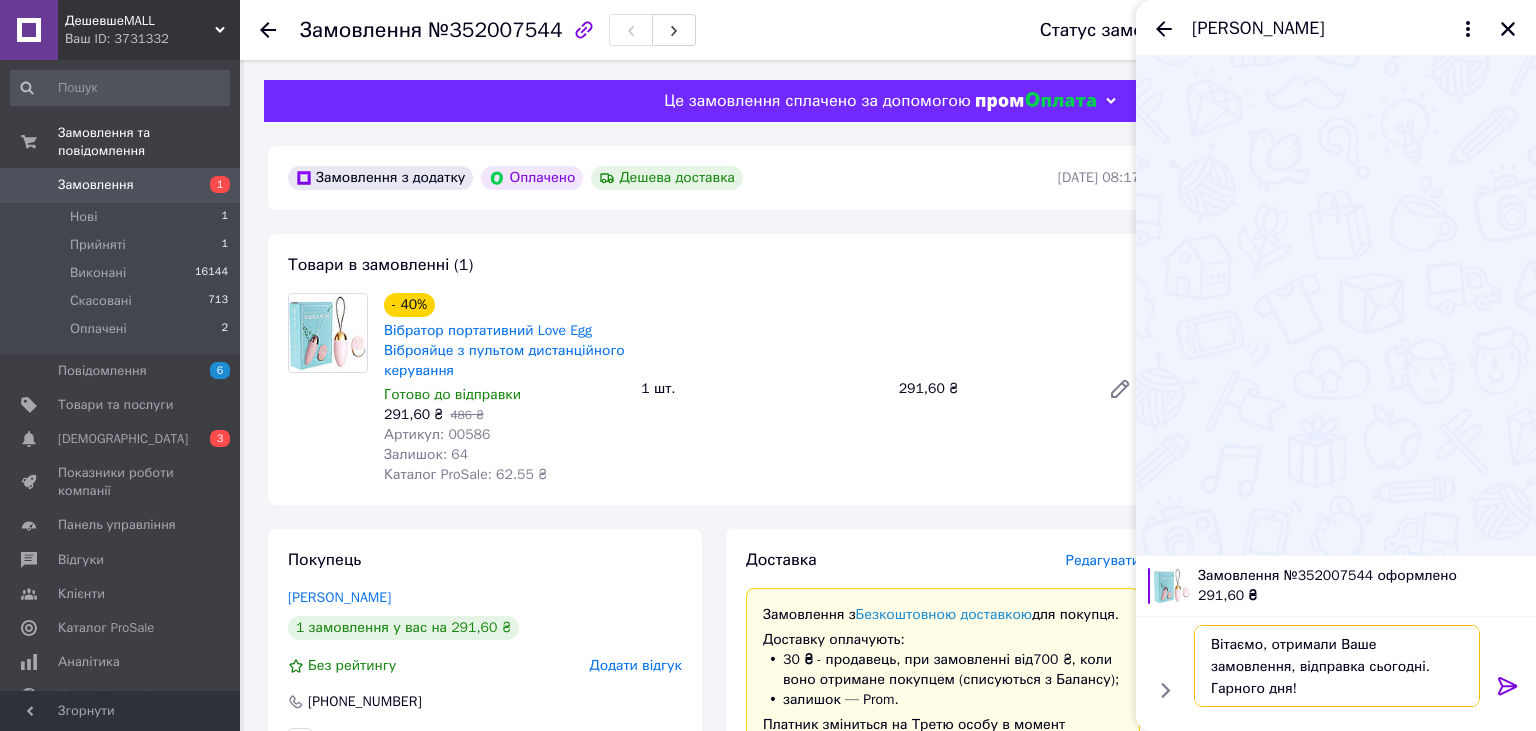 type on "Вітаємо, отримали Ваше замовлення, відправка сьогодні. Гарного дня!" 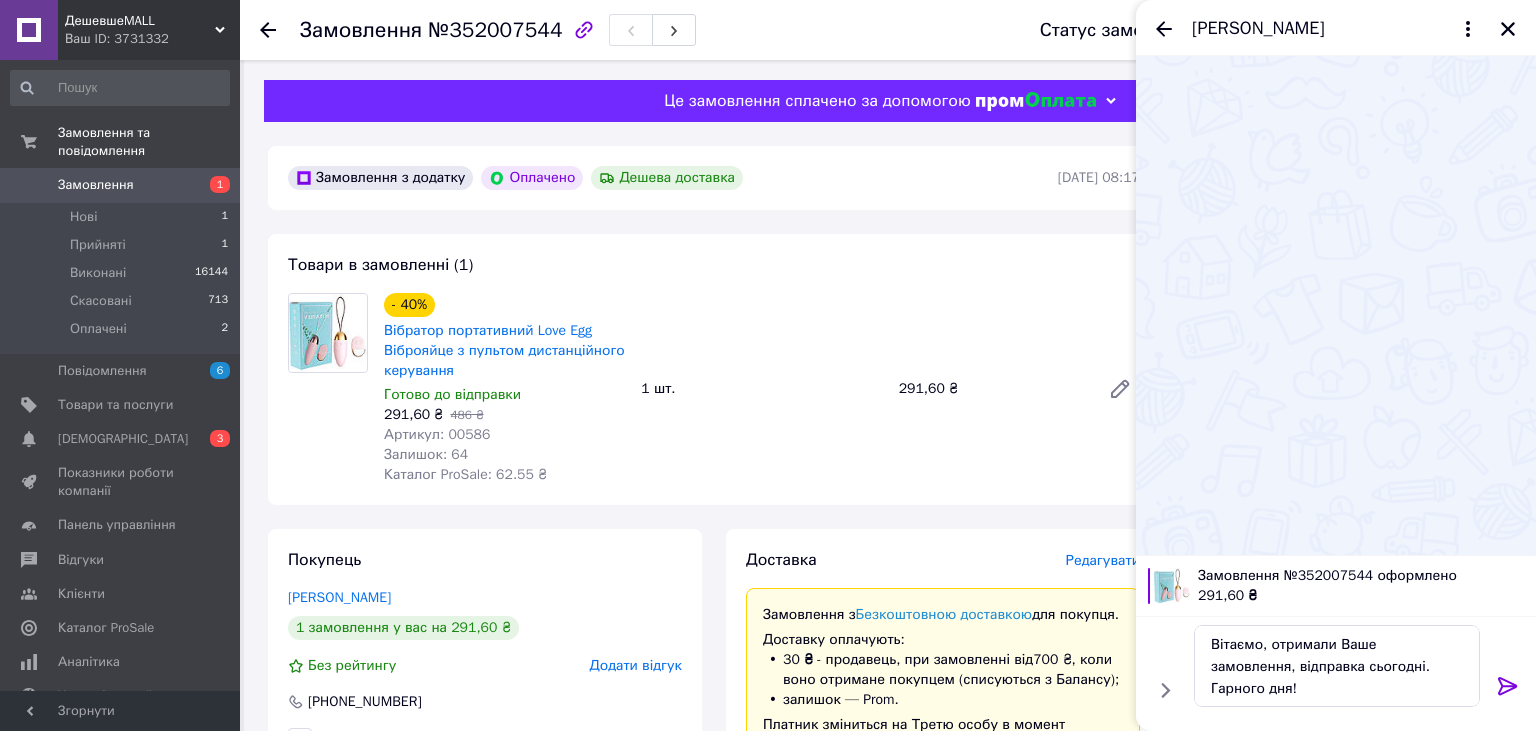 click 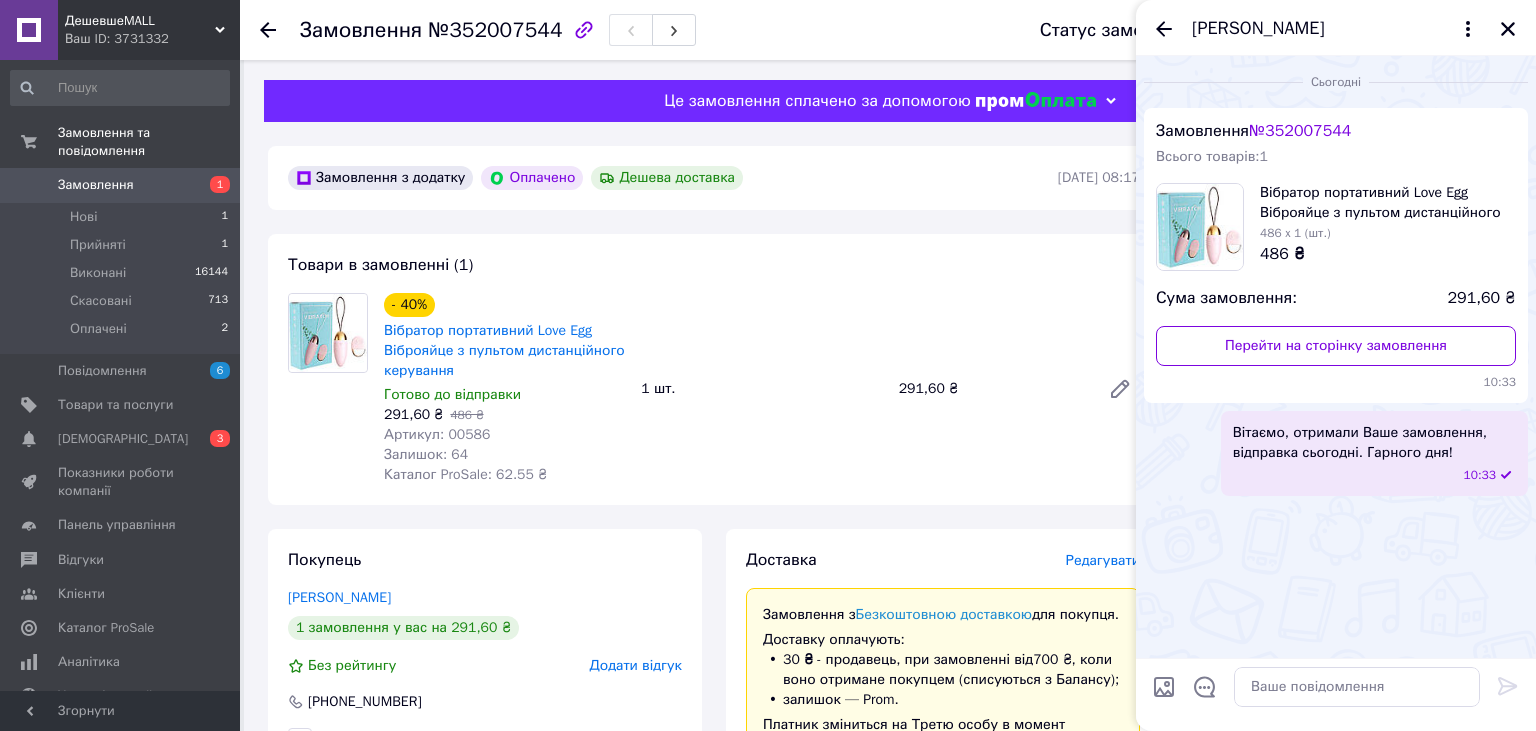 click on "Редагувати" at bounding box center [1103, 560] 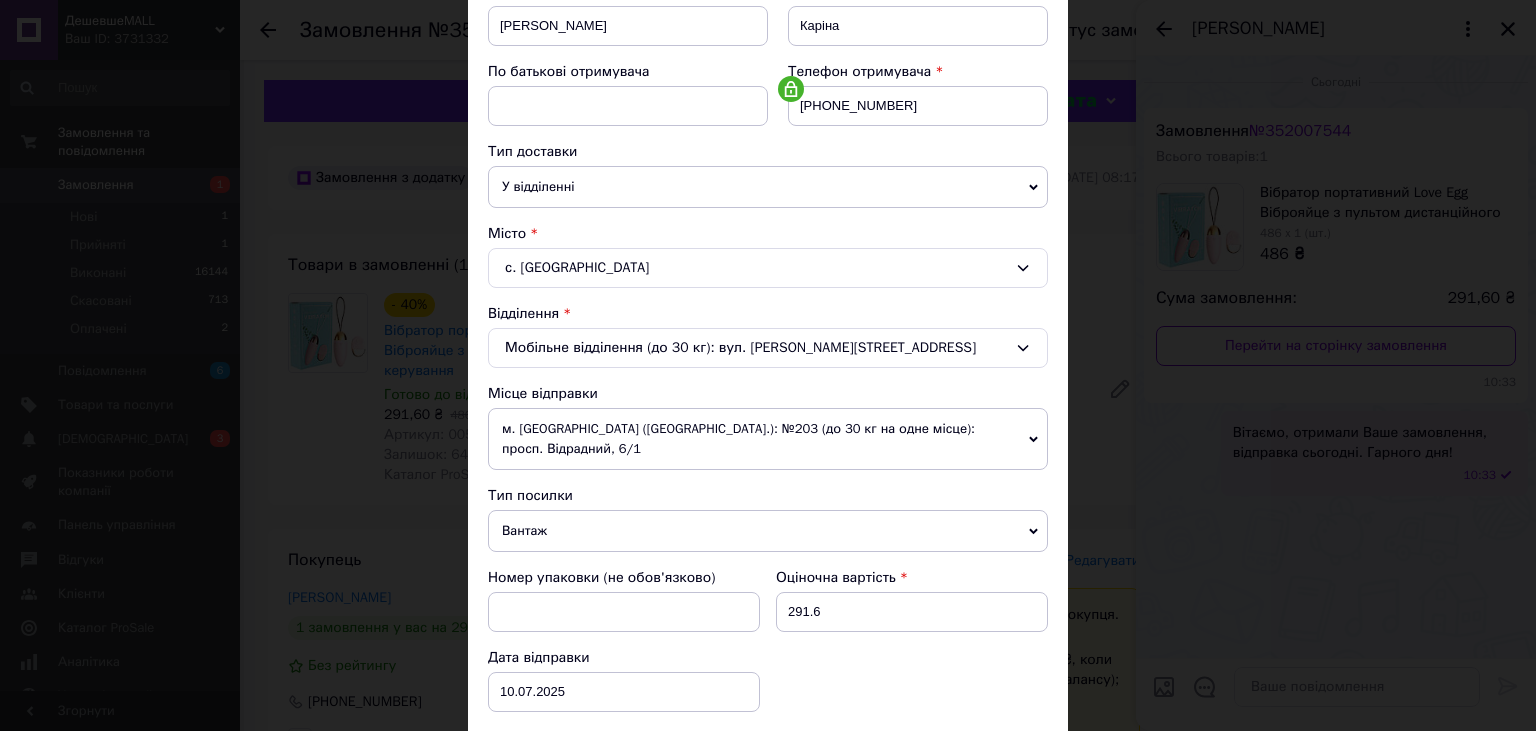 scroll, scrollTop: 591, scrollLeft: 0, axis: vertical 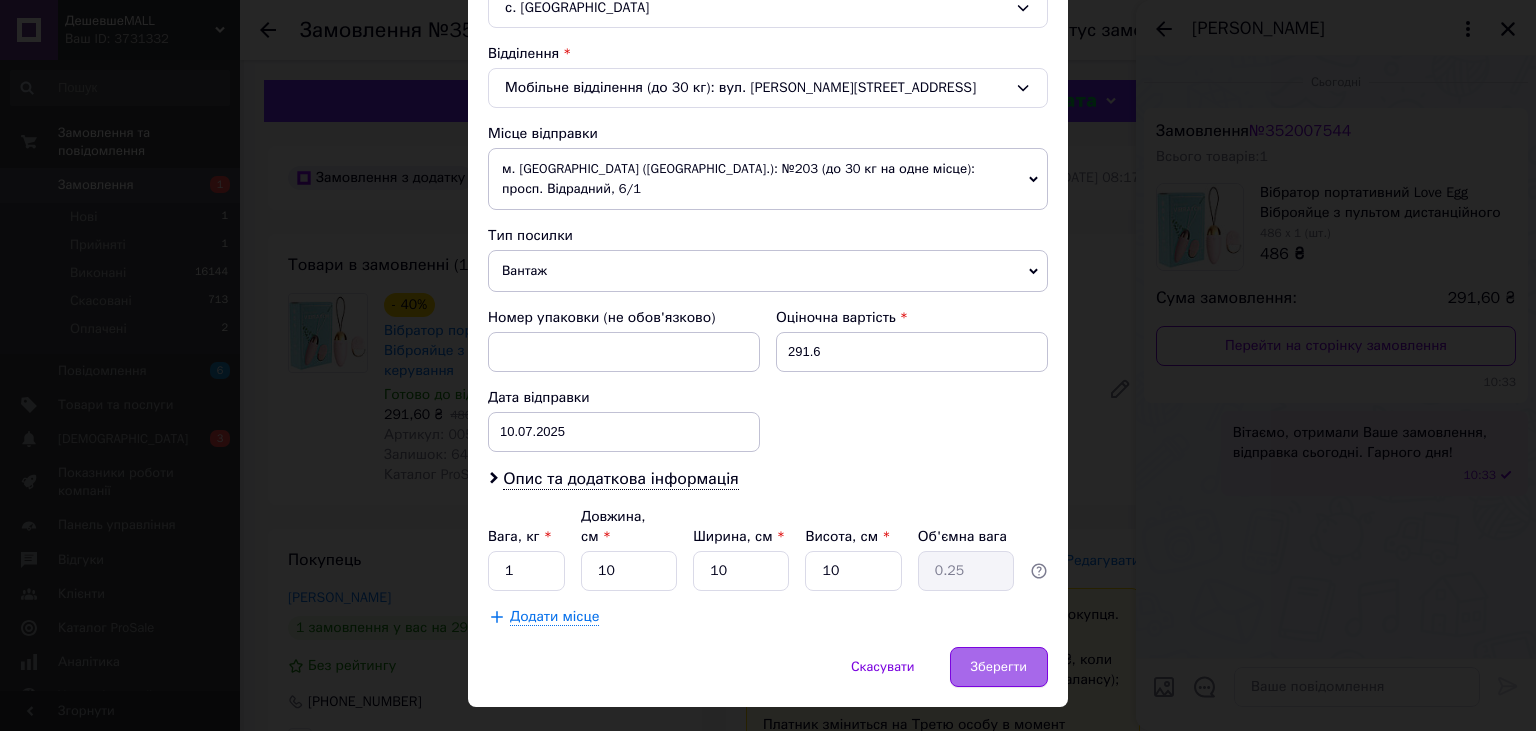 click on "Зберегти" at bounding box center (999, 667) 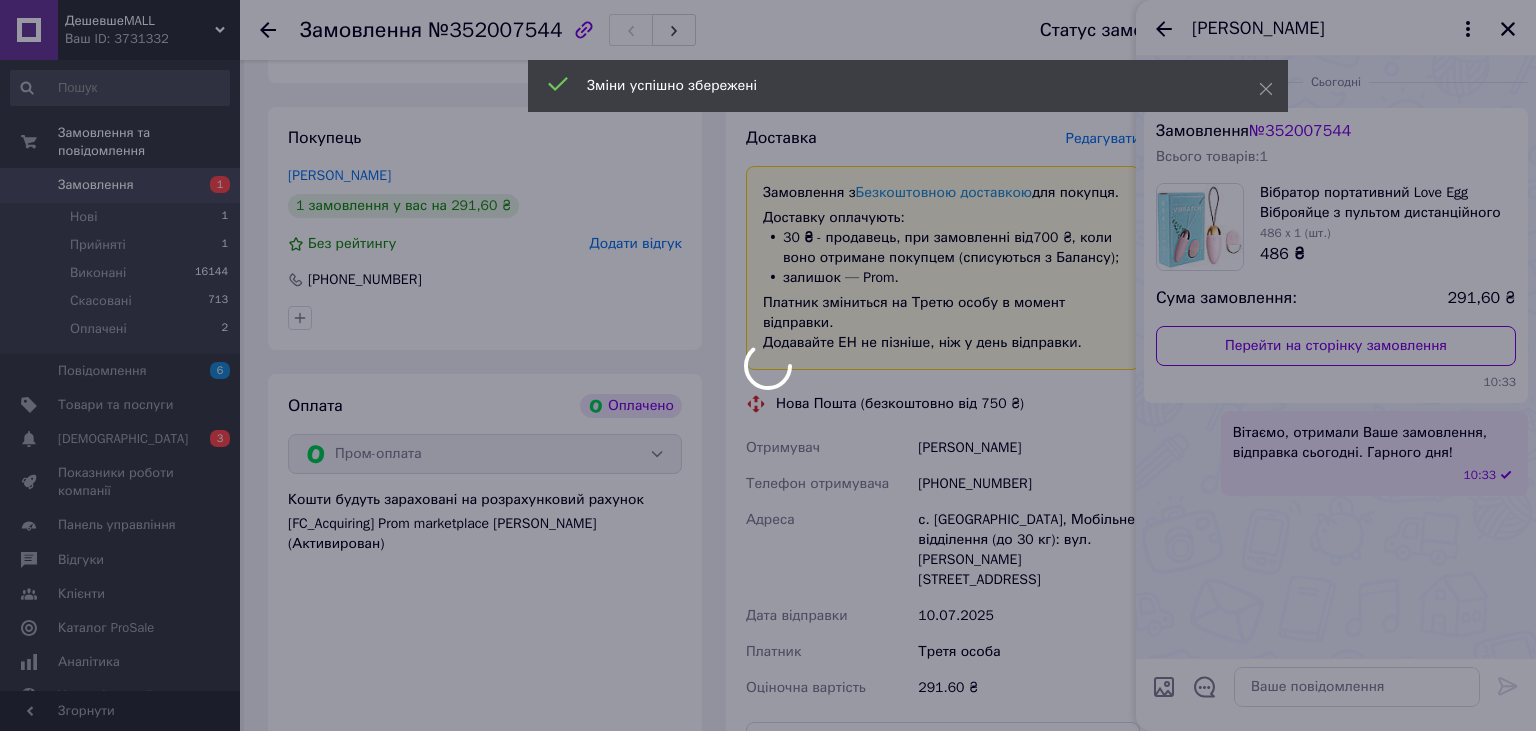 scroll, scrollTop: 833, scrollLeft: 0, axis: vertical 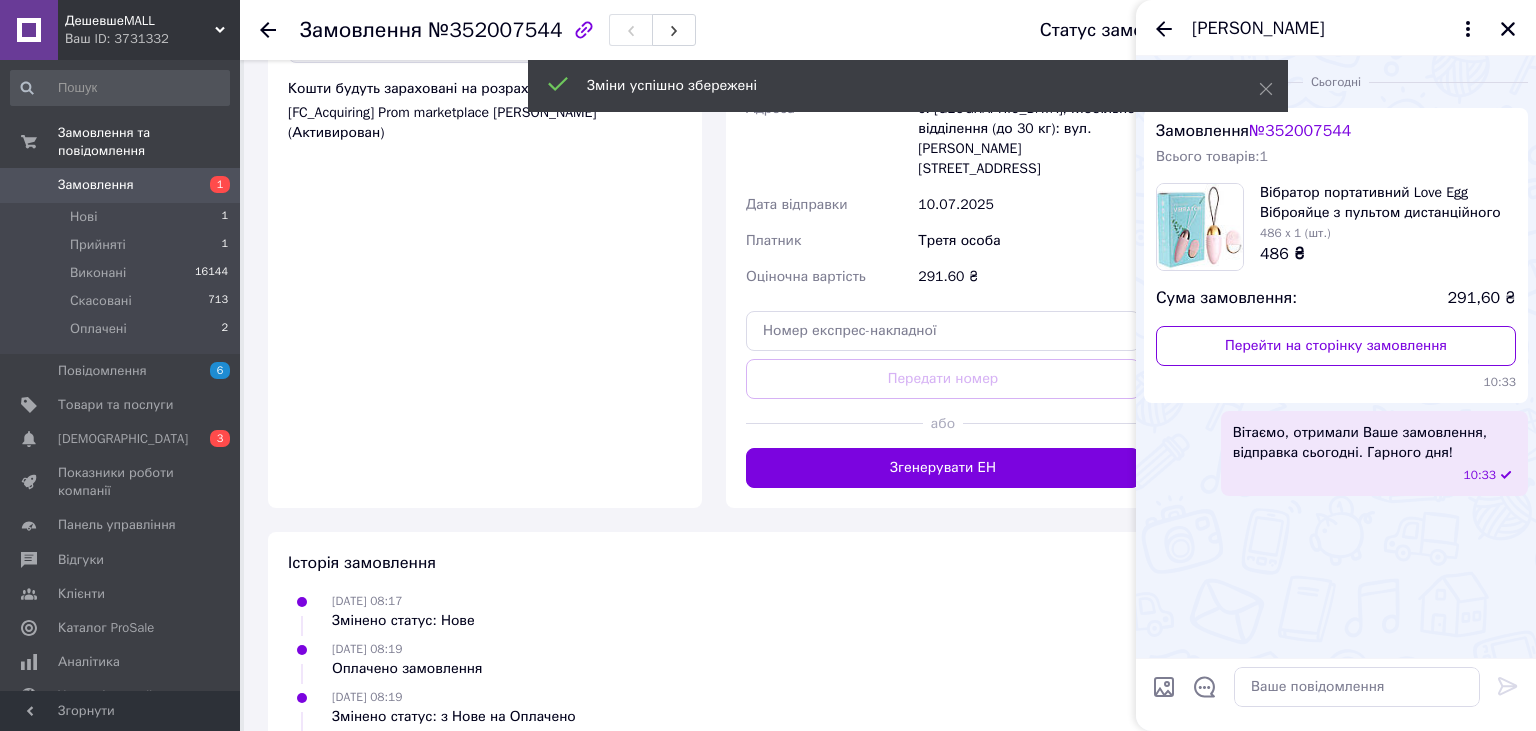 click on "Згенерувати ЕН" at bounding box center (943, 468) 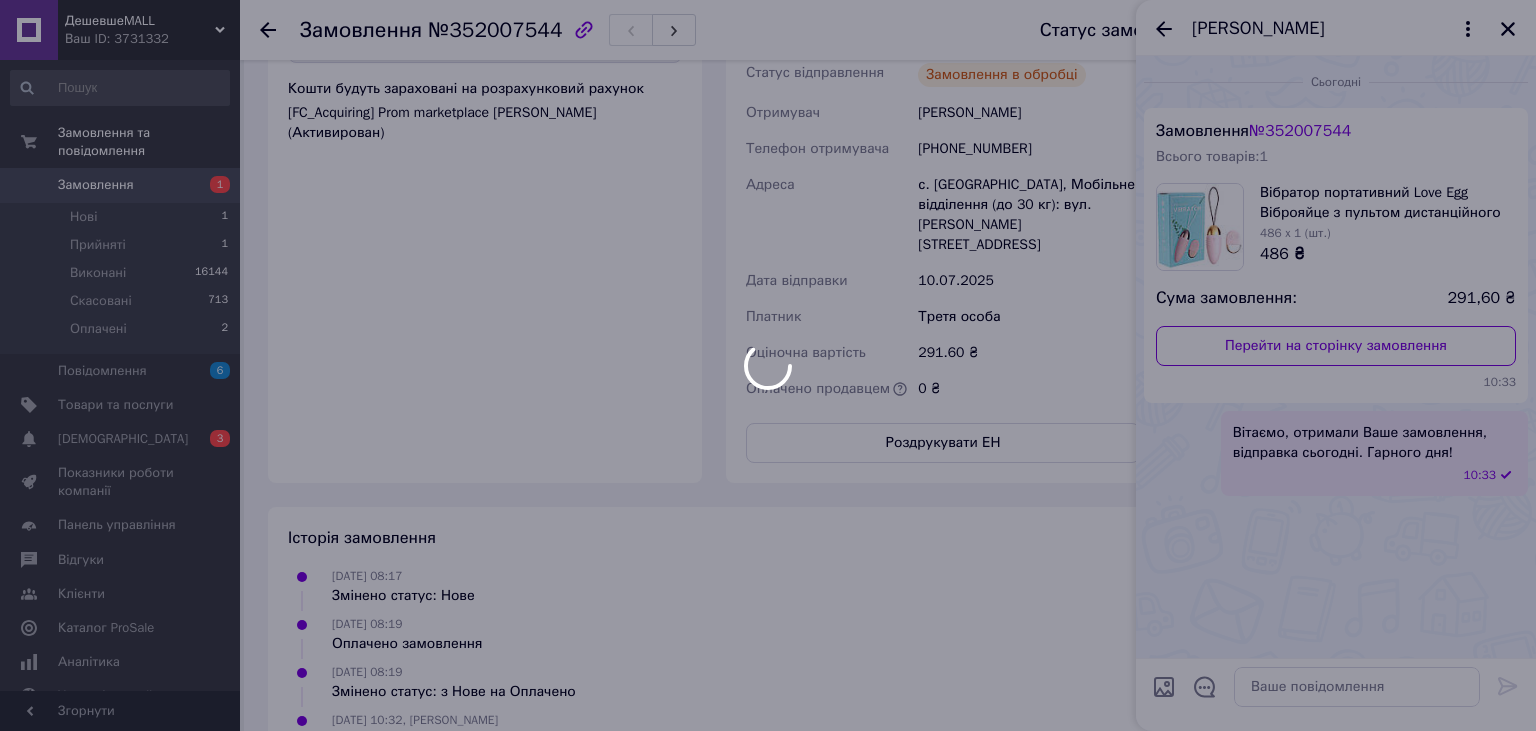 scroll, scrollTop: 516, scrollLeft: 0, axis: vertical 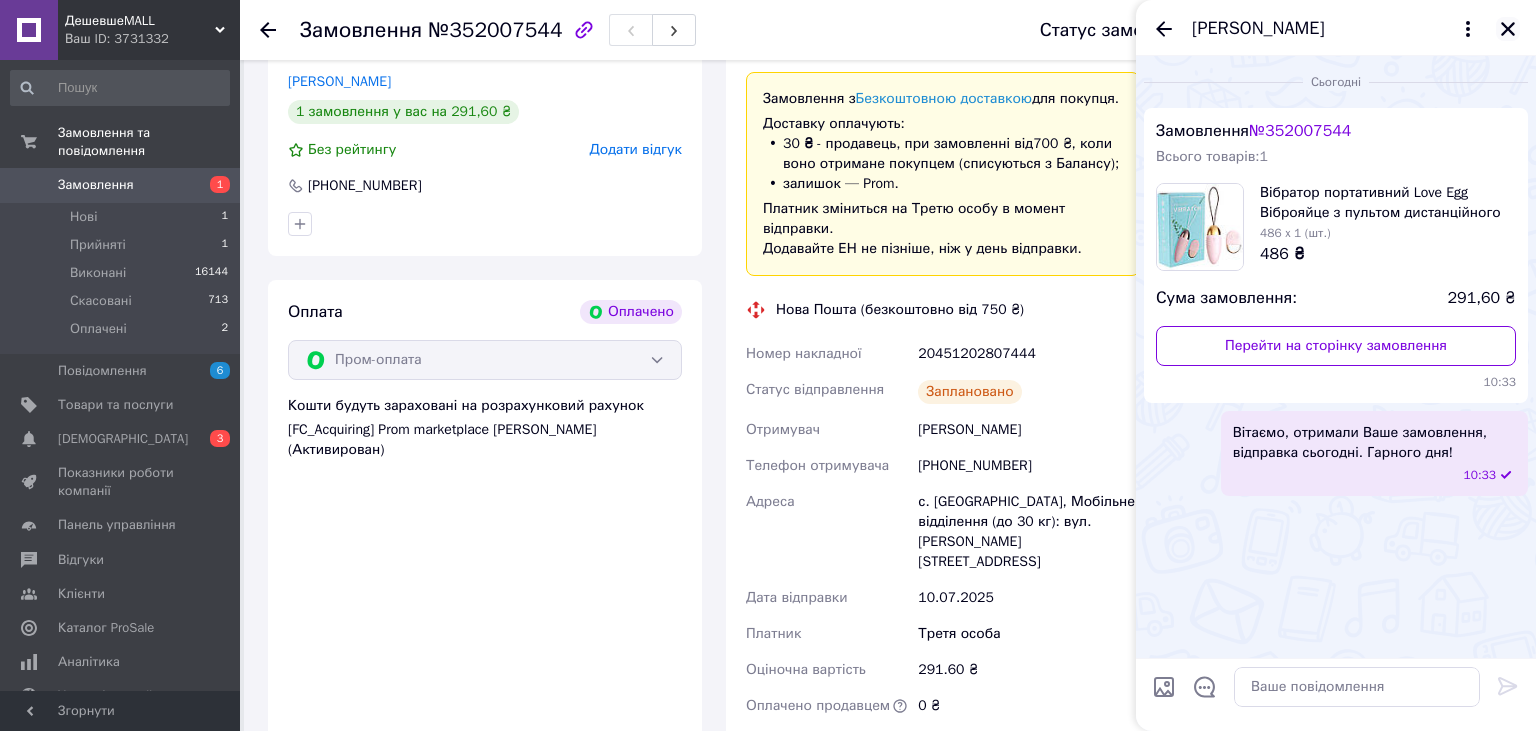click 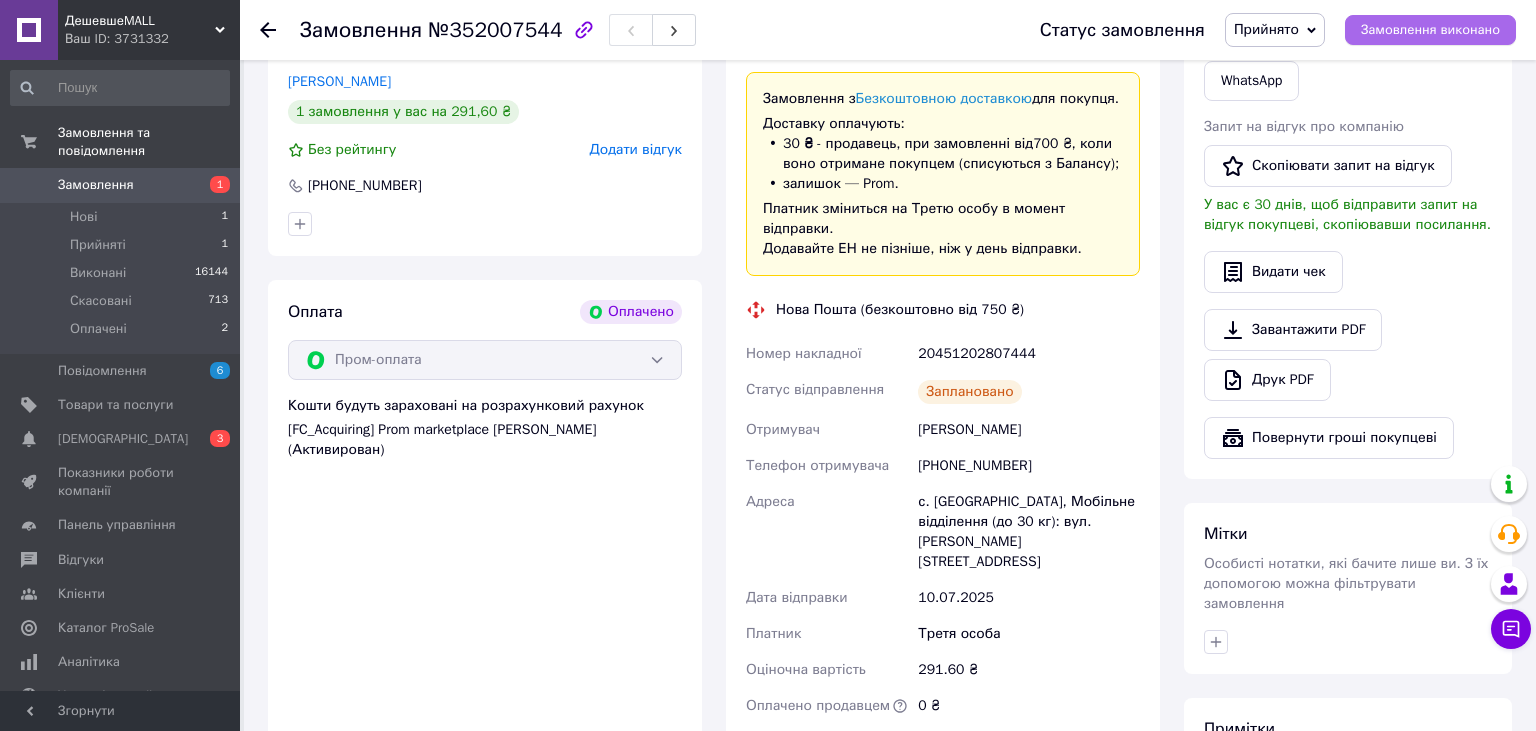 click on "Замовлення виконано" at bounding box center (1430, 30) 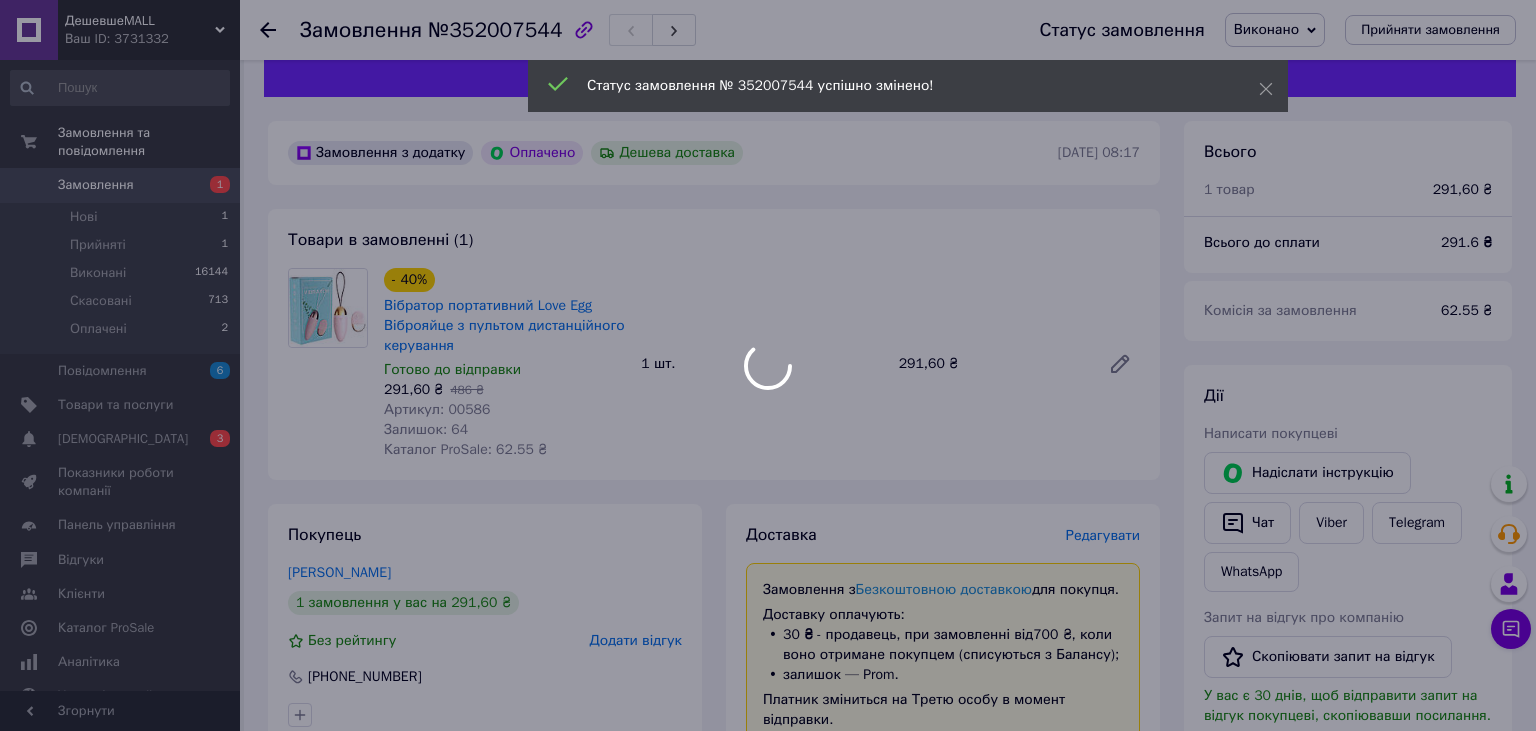 scroll, scrollTop: 0, scrollLeft: 0, axis: both 